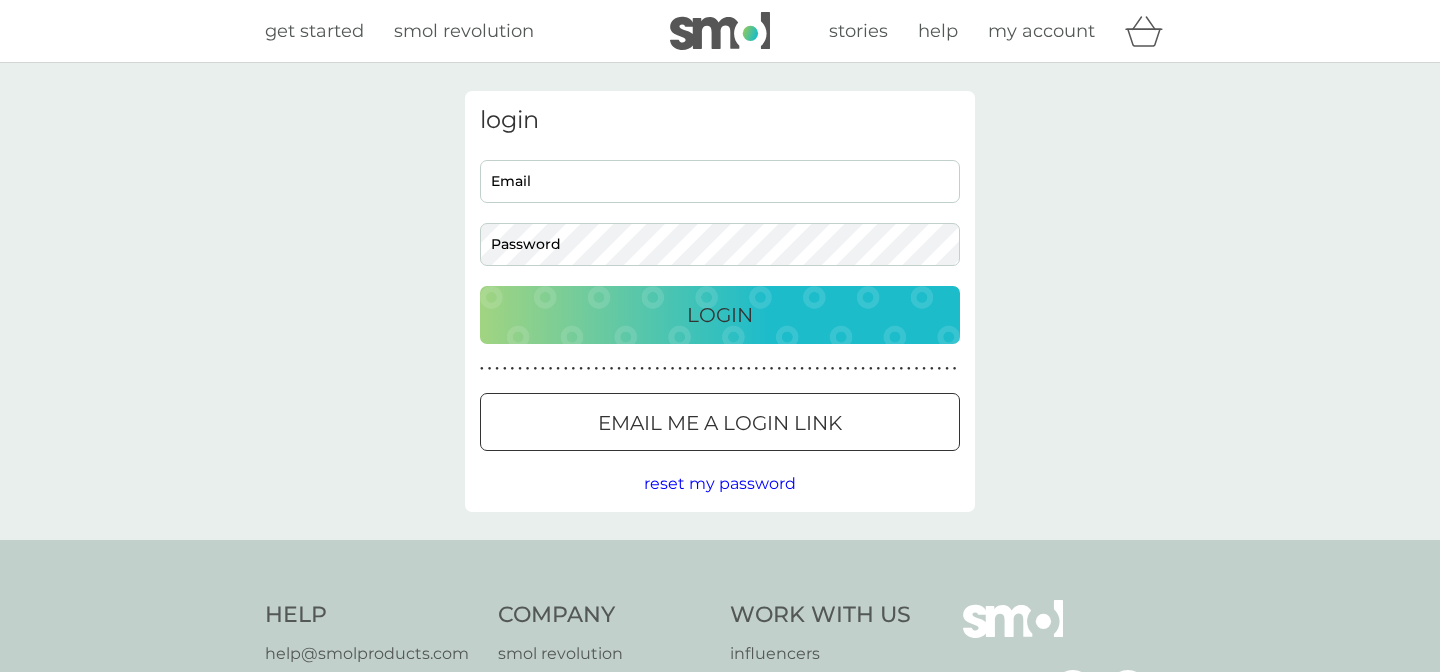 scroll, scrollTop: 0, scrollLeft: 0, axis: both 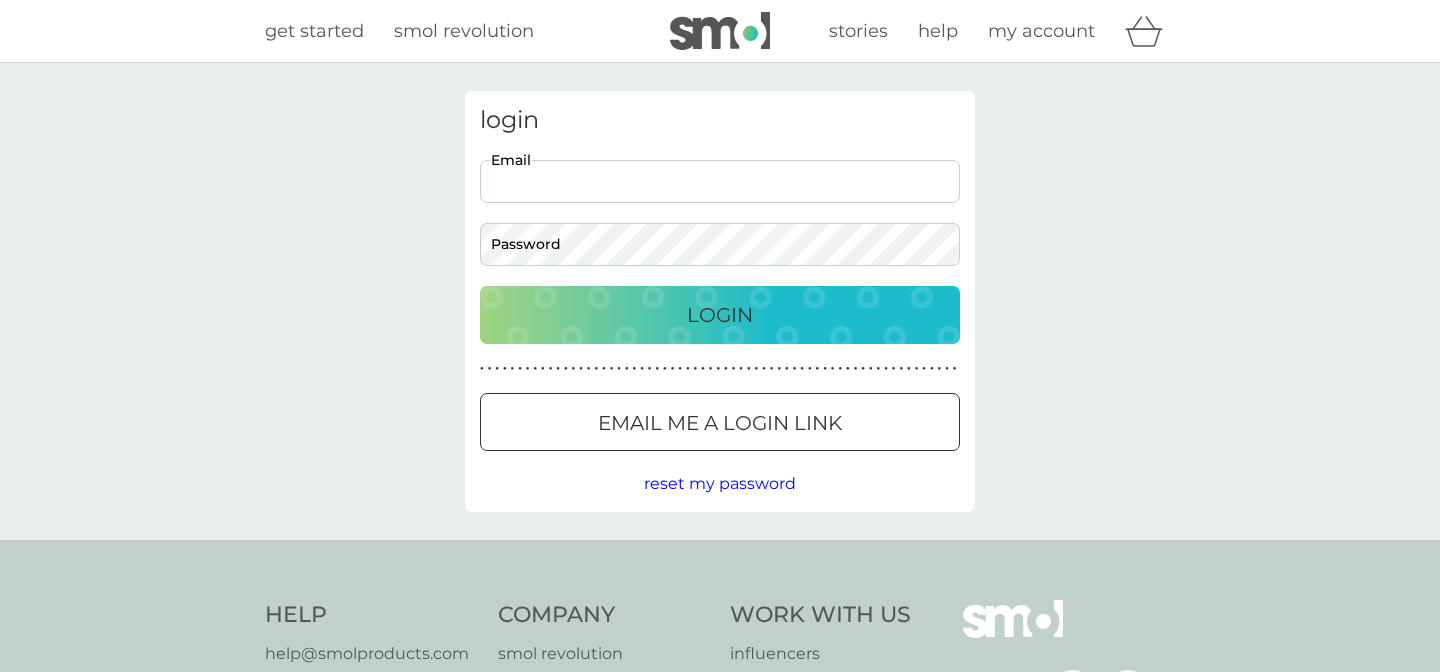 click on "Email" at bounding box center (720, 181) 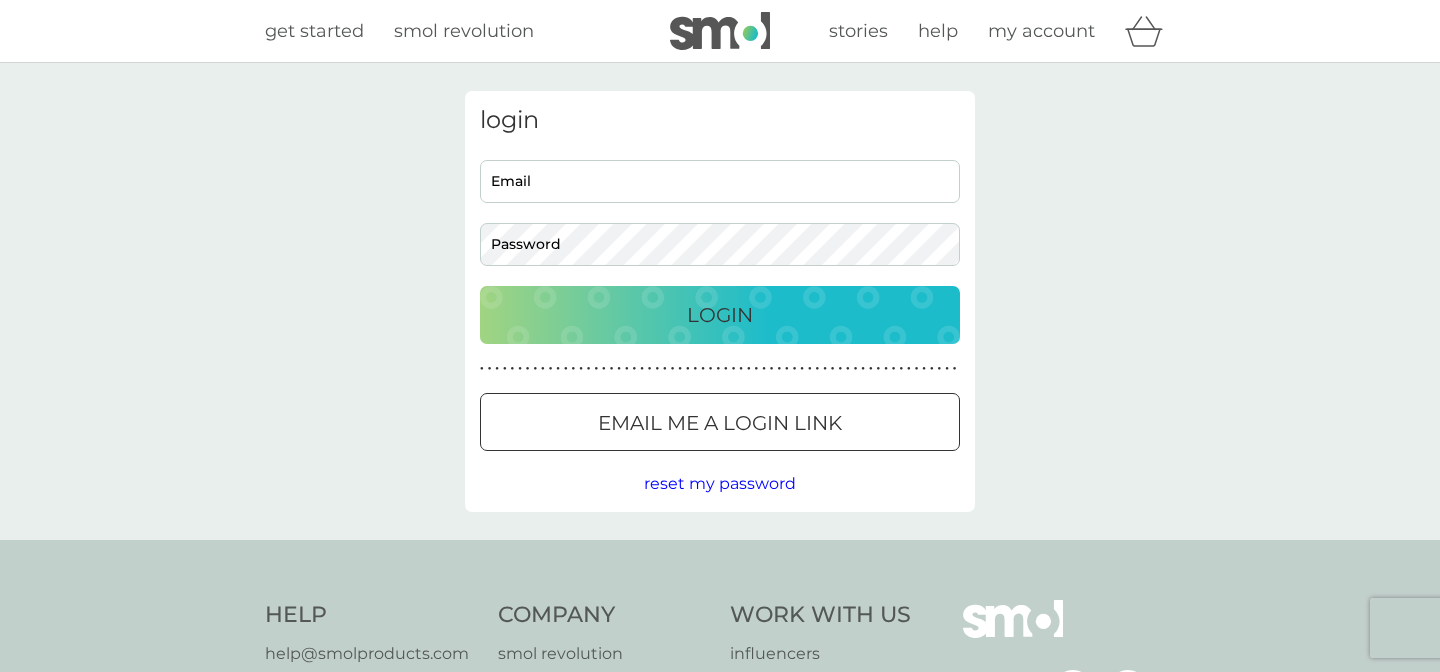 type on "[EMAIL]" 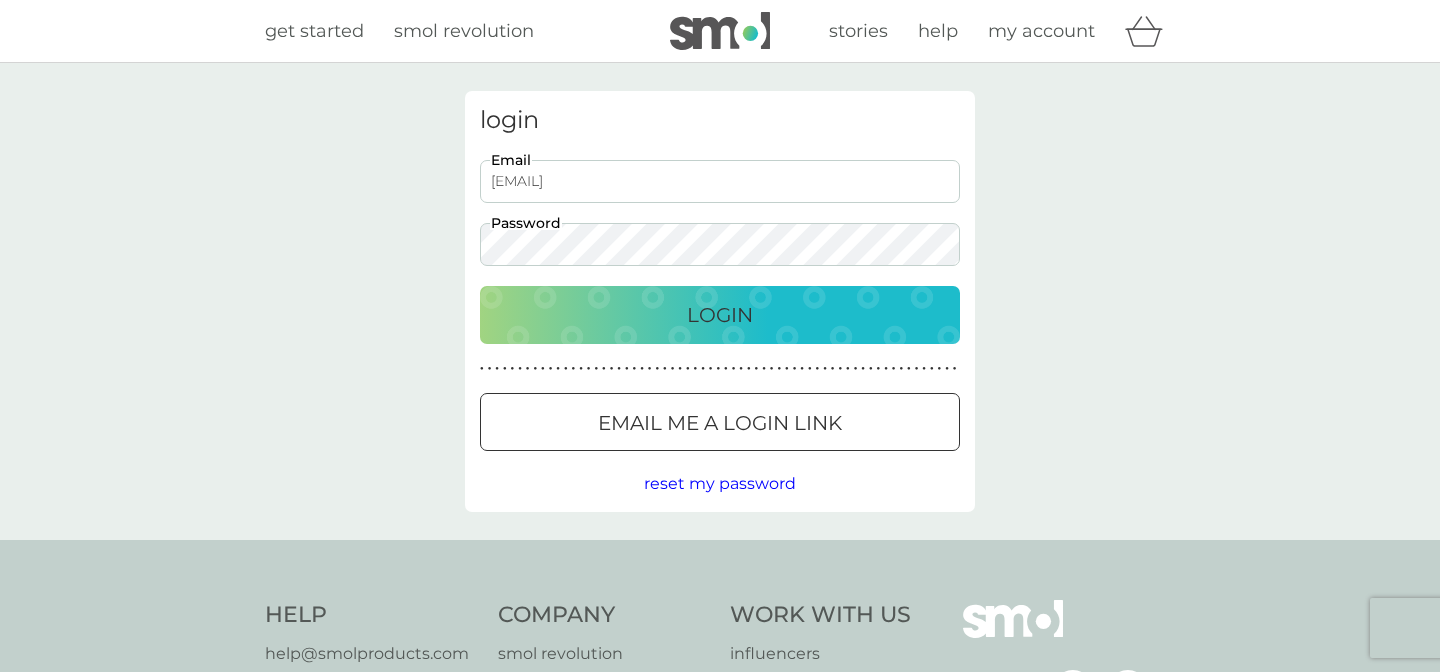 click on "Login" at bounding box center [720, 315] 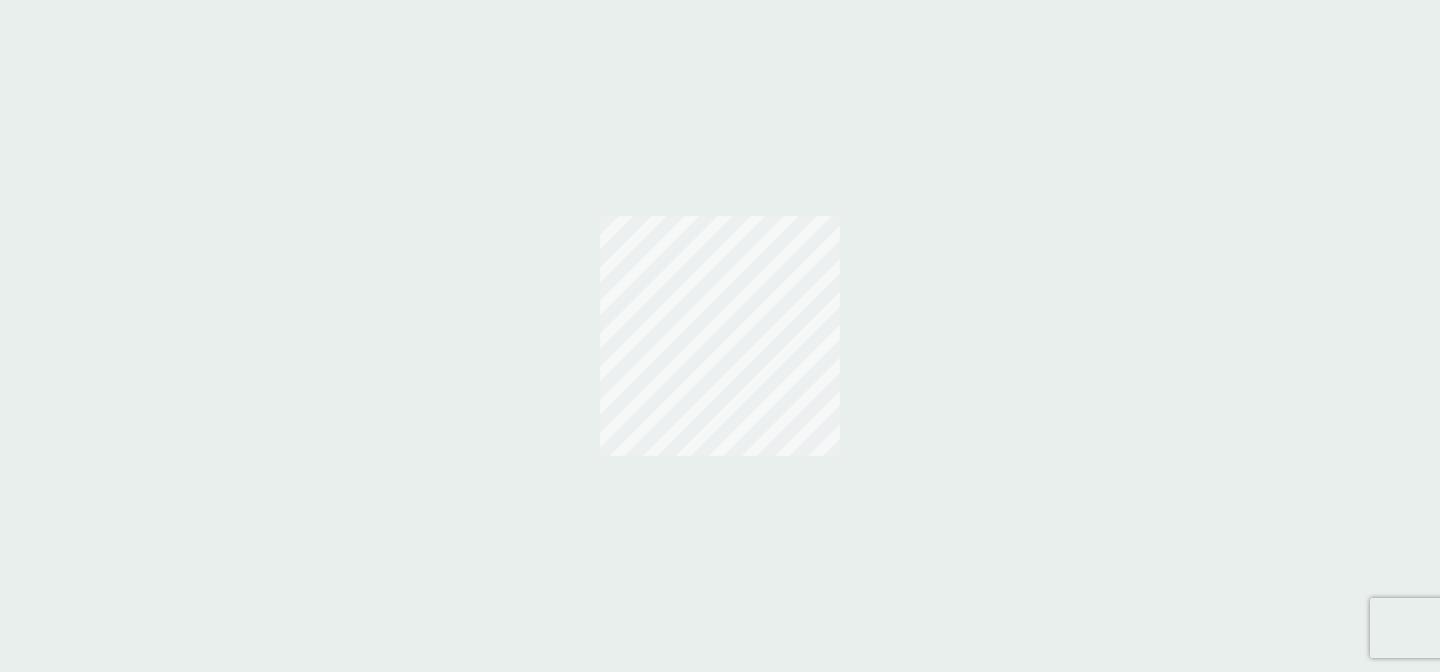 scroll, scrollTop: 0, scrollLeft: 0, axis: both 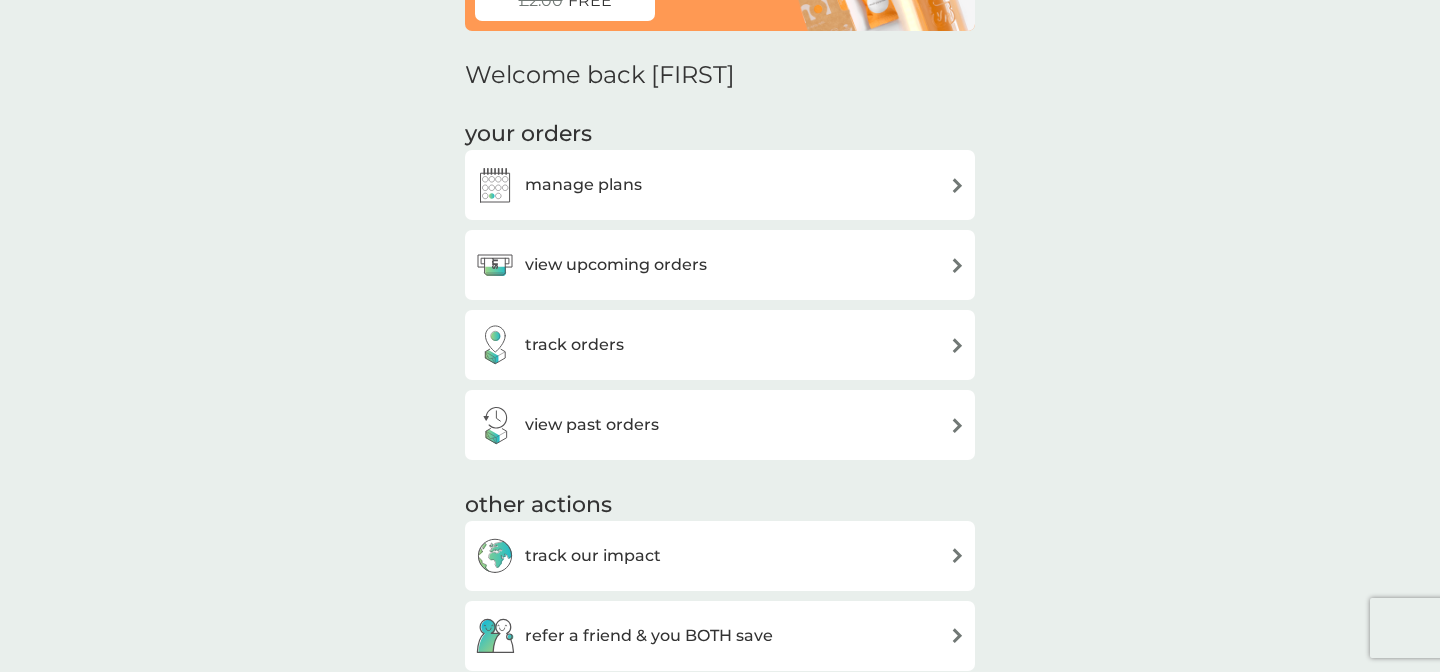 click on "manage plans" at bounding box center (720, 185) 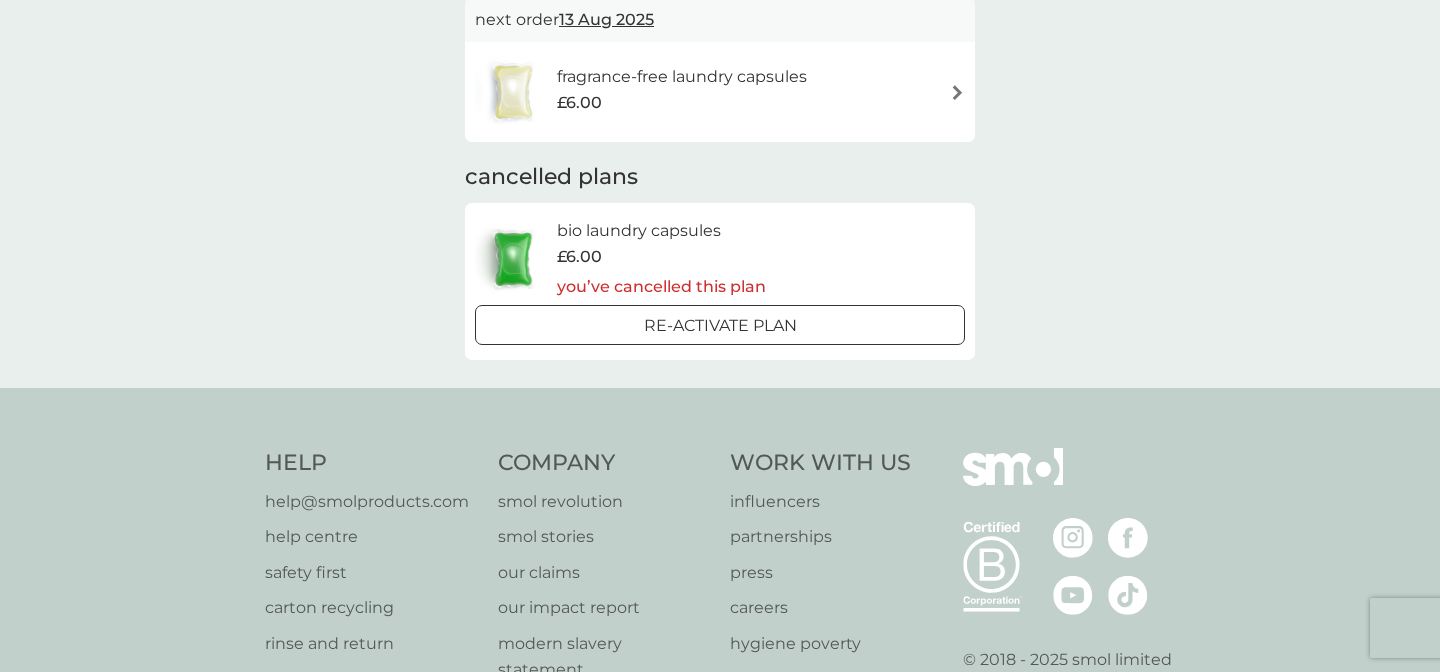 scroll, scrollTop: 0, scrollLeft: 0, axis: both 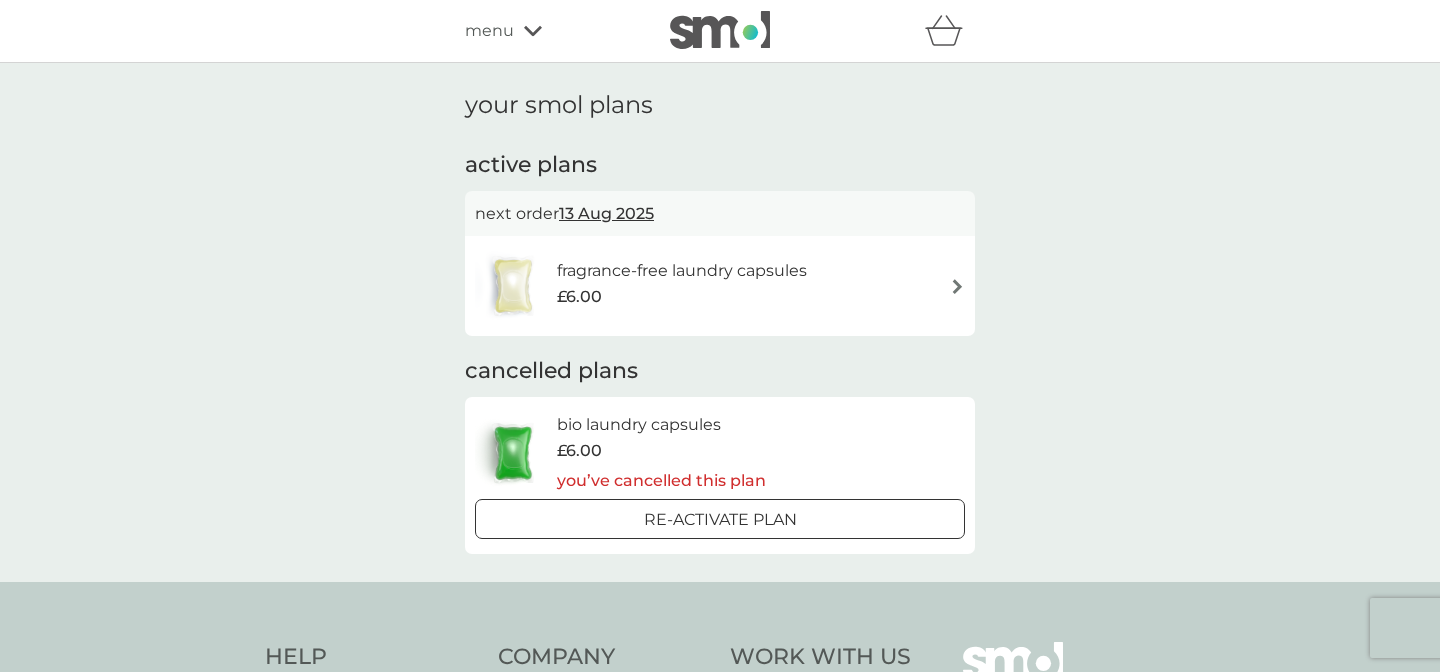 click on "fragrance-free laundry capsules £6.00" at bounding box center (720, 286) 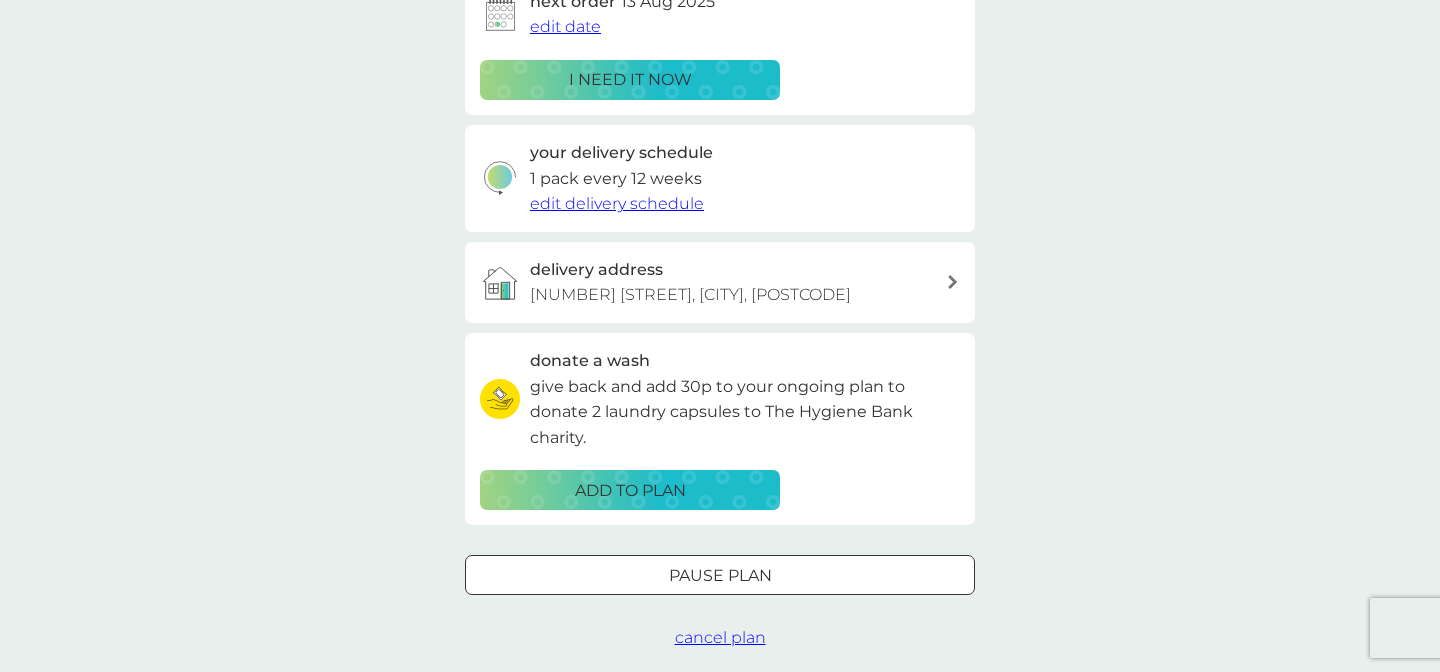 scroll, scrollTop: 367, scrollLeft: 0, axis: vertical 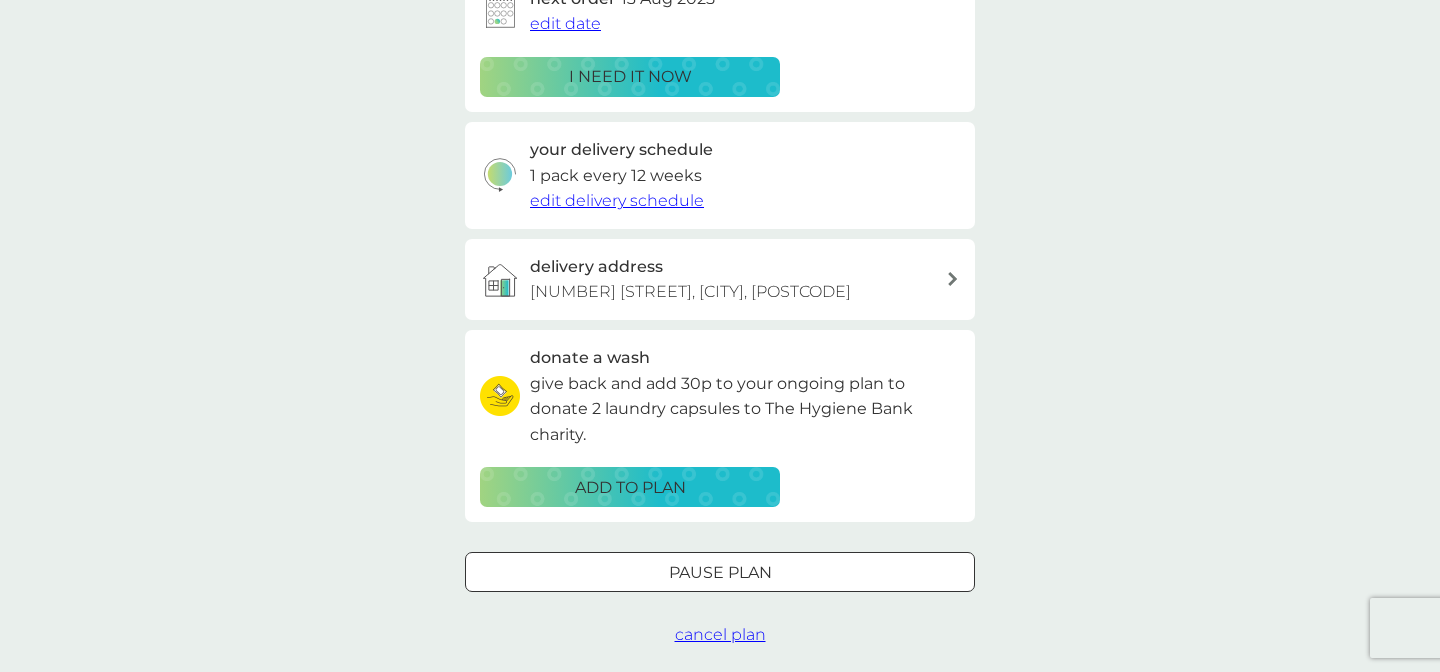 click on "delivery address [NUMBER] [STREET], [CITY], [POSTCODE]" at bounding box center (738, 279) 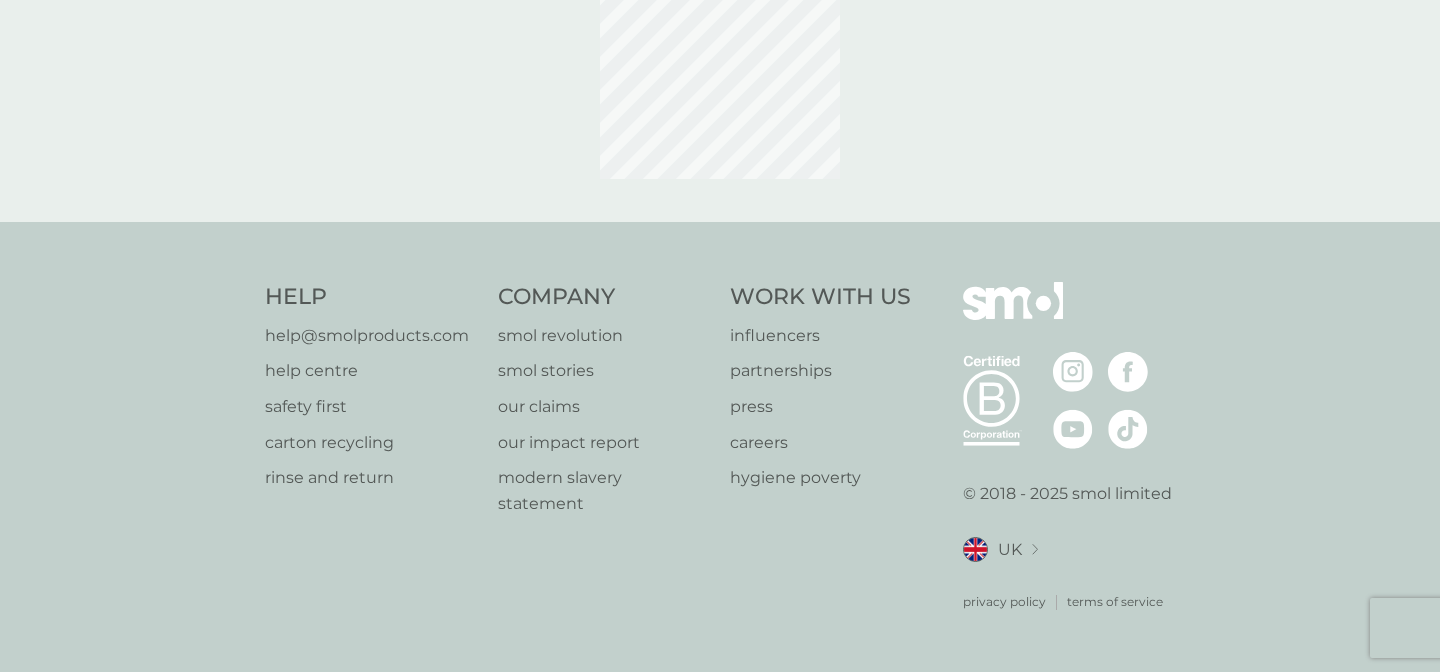 scroll, scrollTop: 0, scrollLeft: 0, axis: both 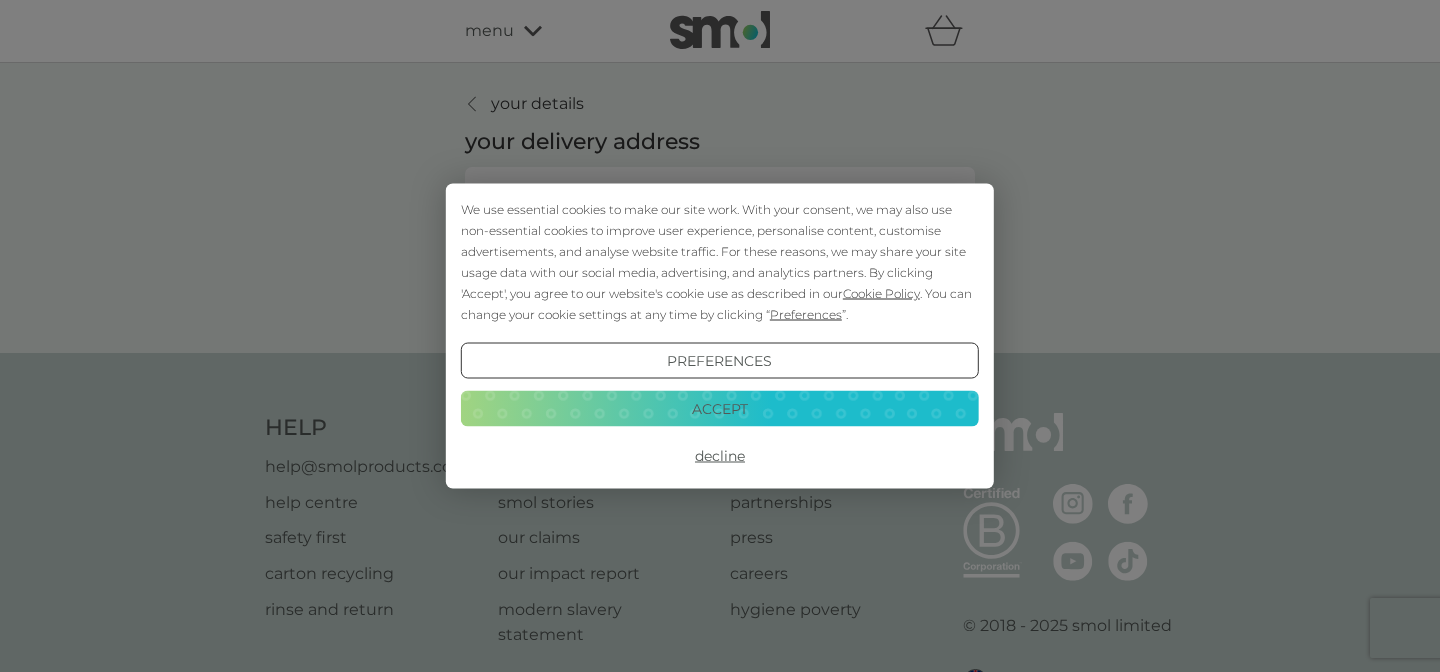 click on "Accept" at bounding box center [720, 408] 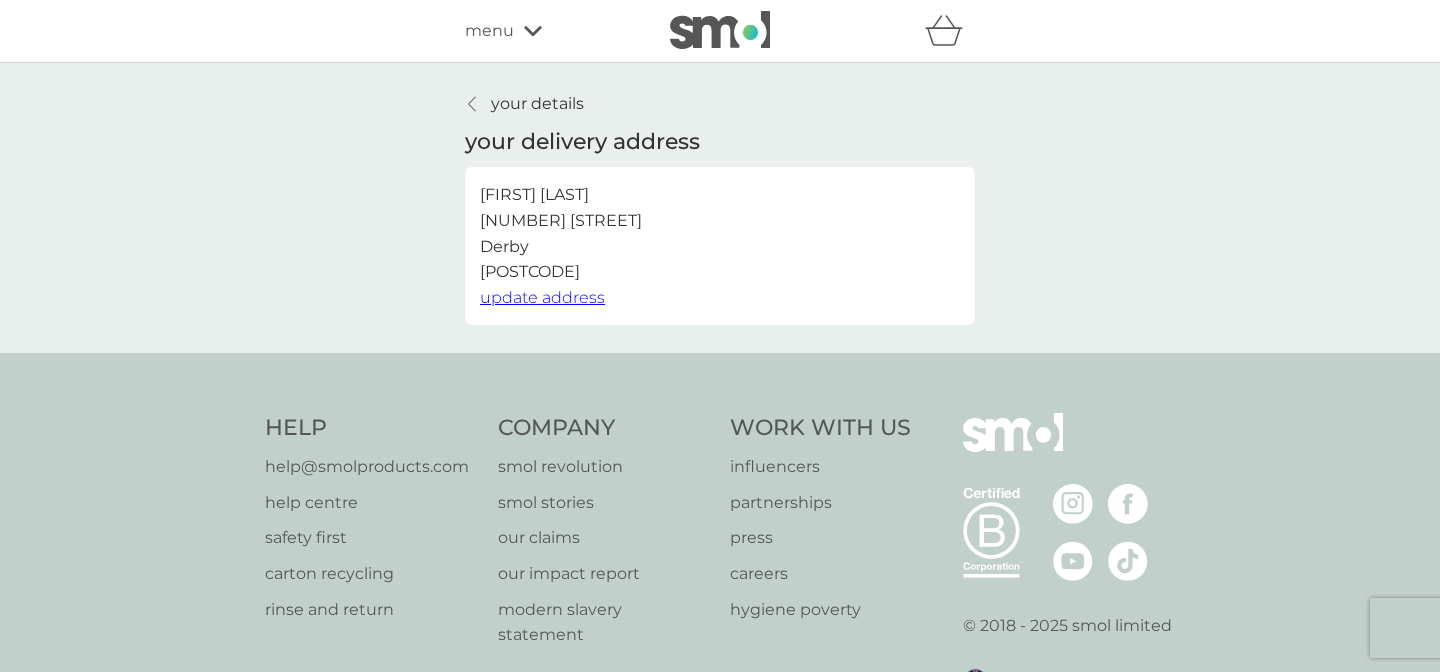 click on "update address" at bounding box center (542, 297) 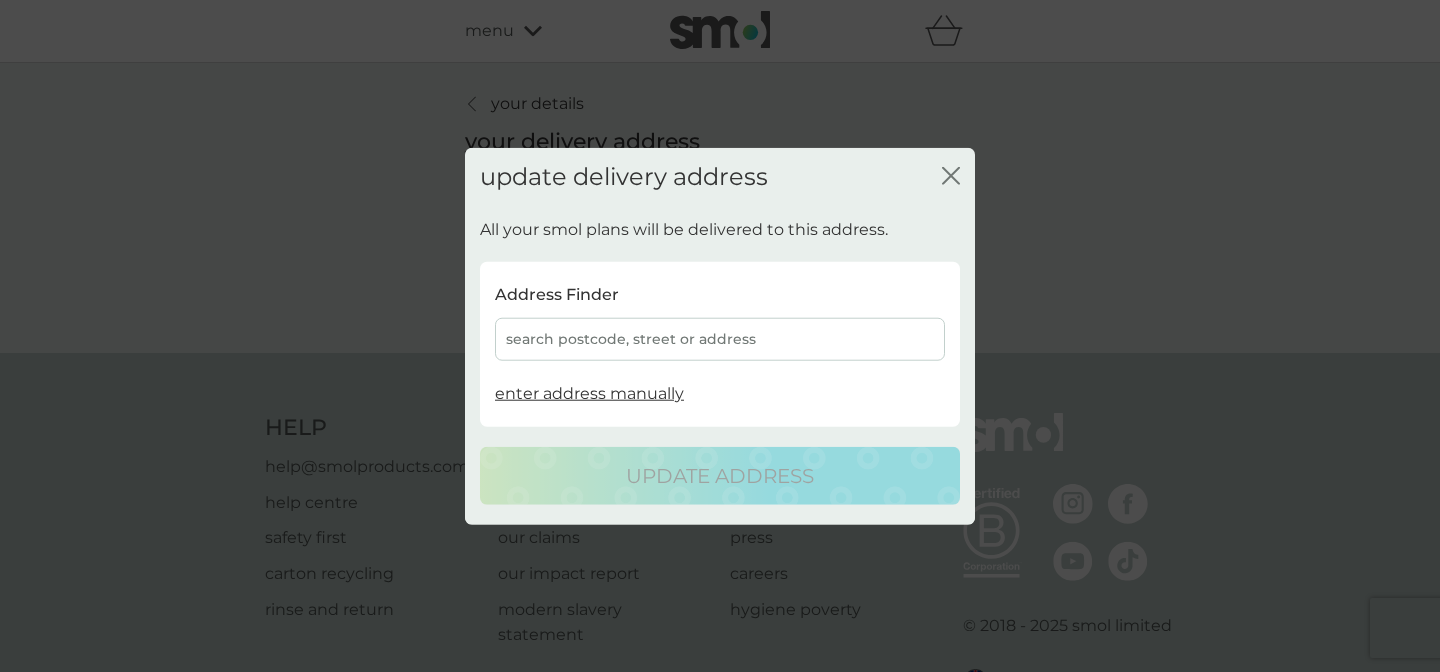 click on "search postcode, street or address" at bounding box center (720, 339) 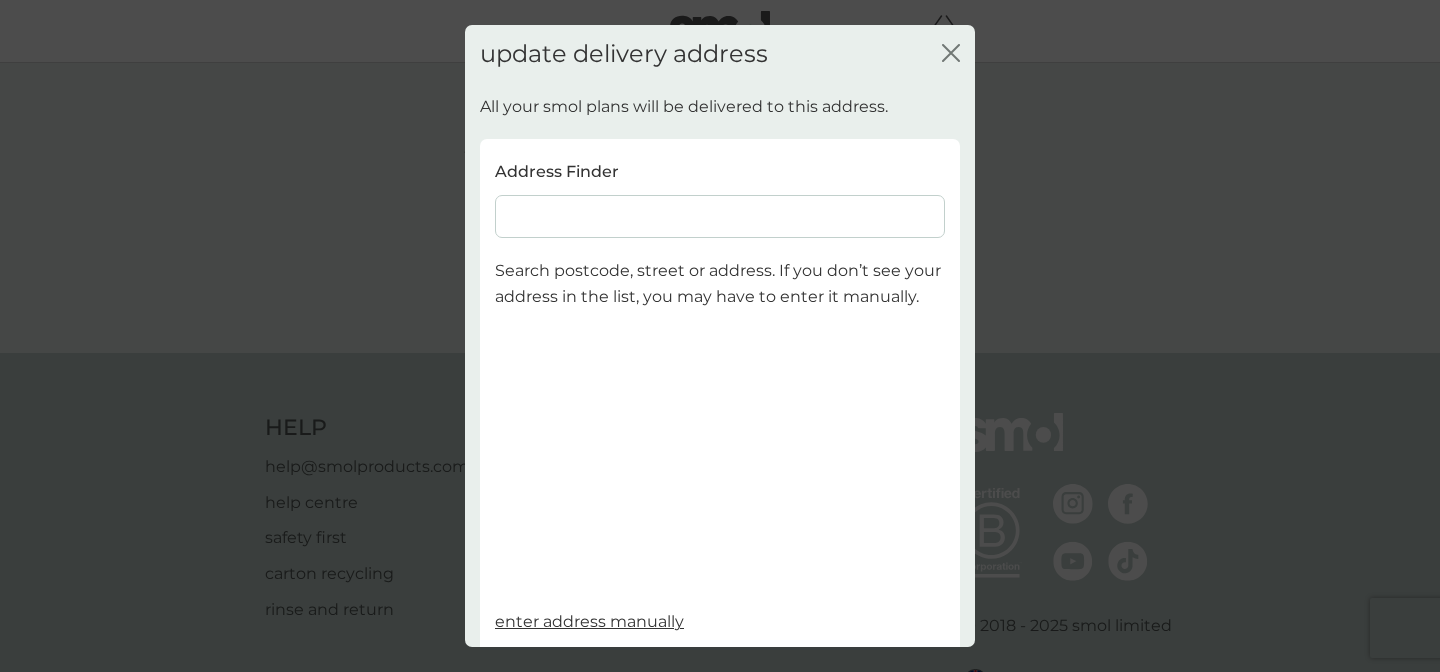 click at bounding box center [720, 216] 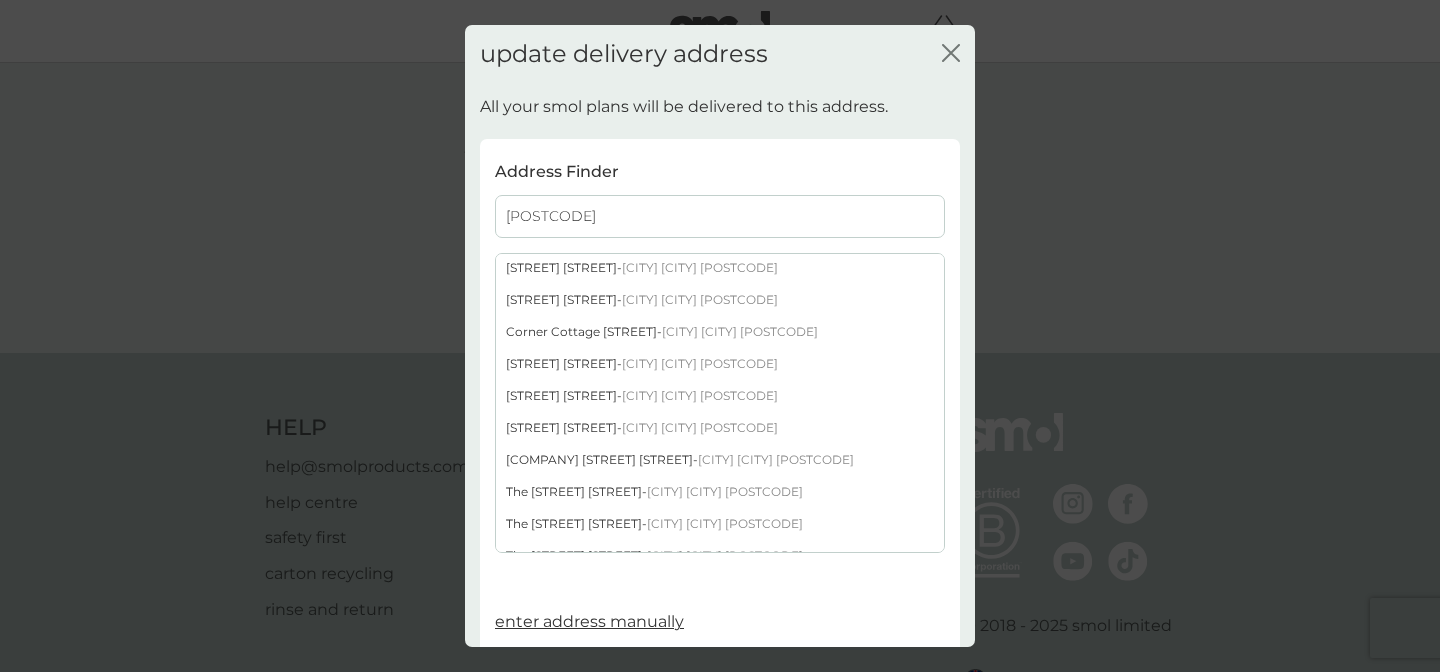 scroll, scrollTop: 163, scrollLeft: 0, axis: vertical 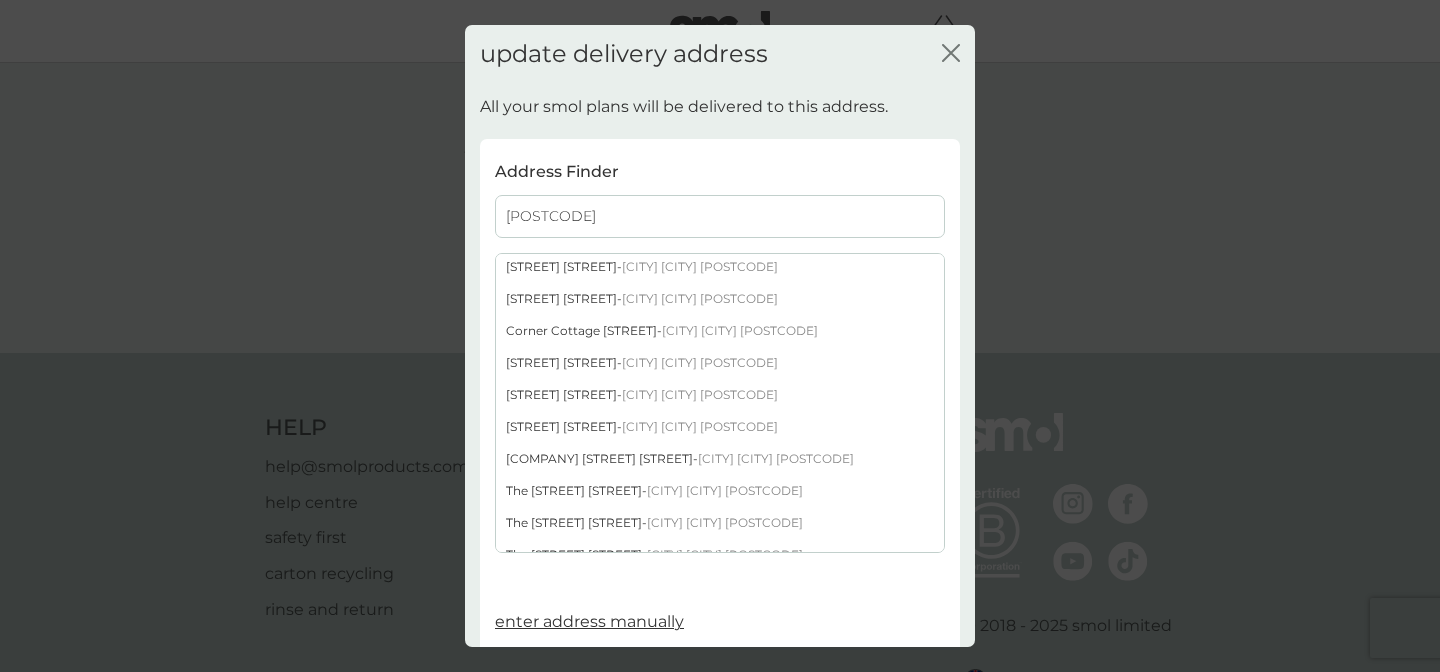 type on "[POSTCODE]" 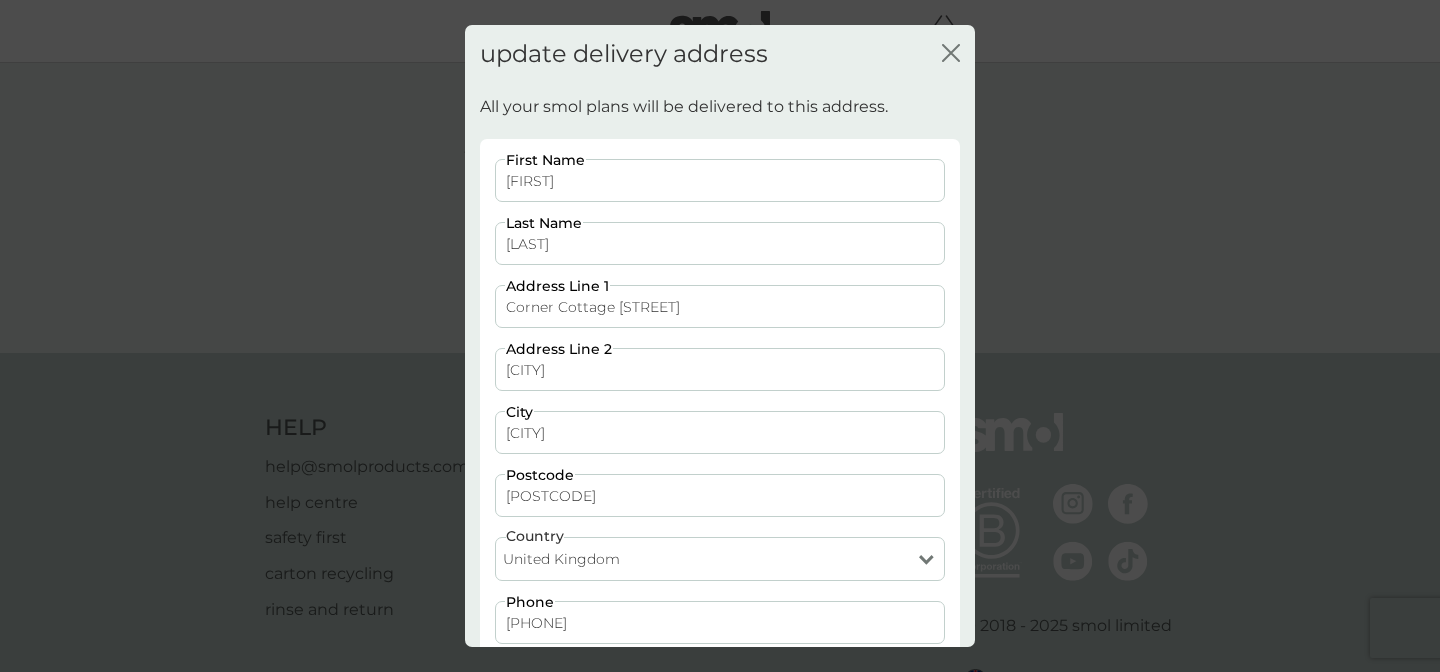scroll, scrollTop: 129, scrollLeft: 0, axis: vertical 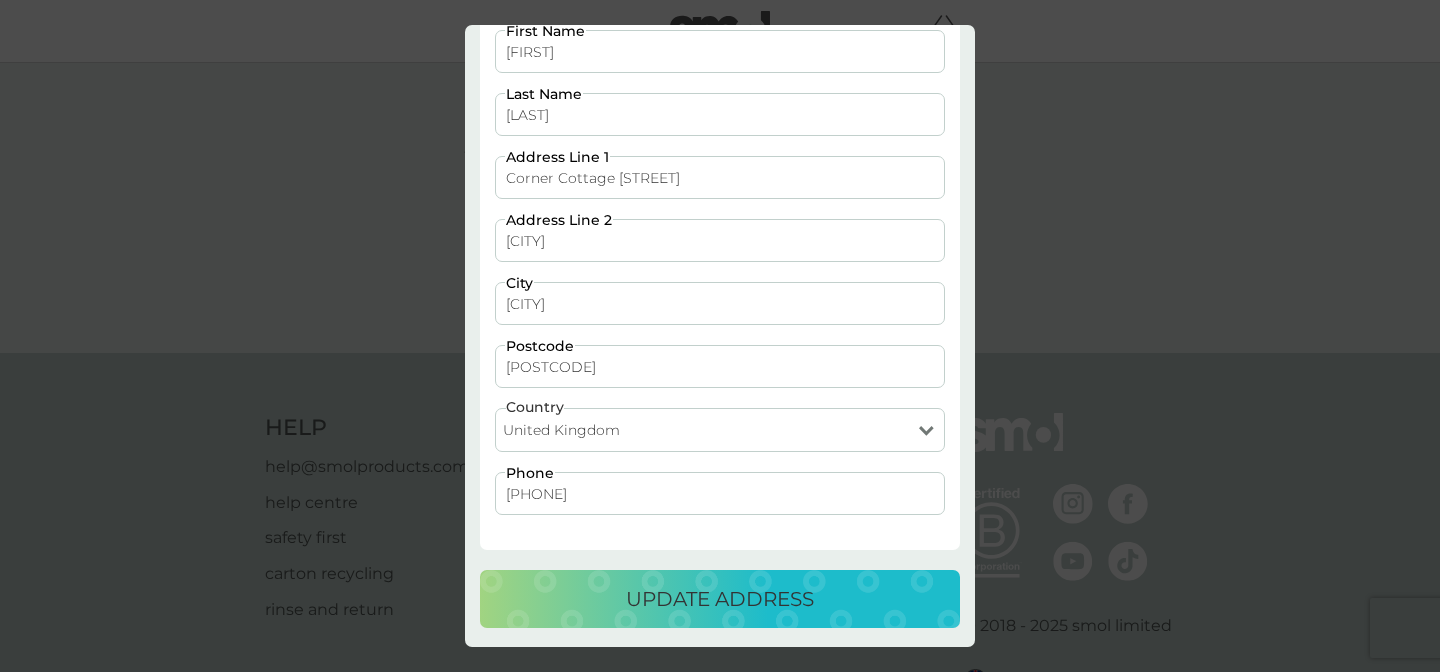 click on "update address" at bounding box center (720, 599) 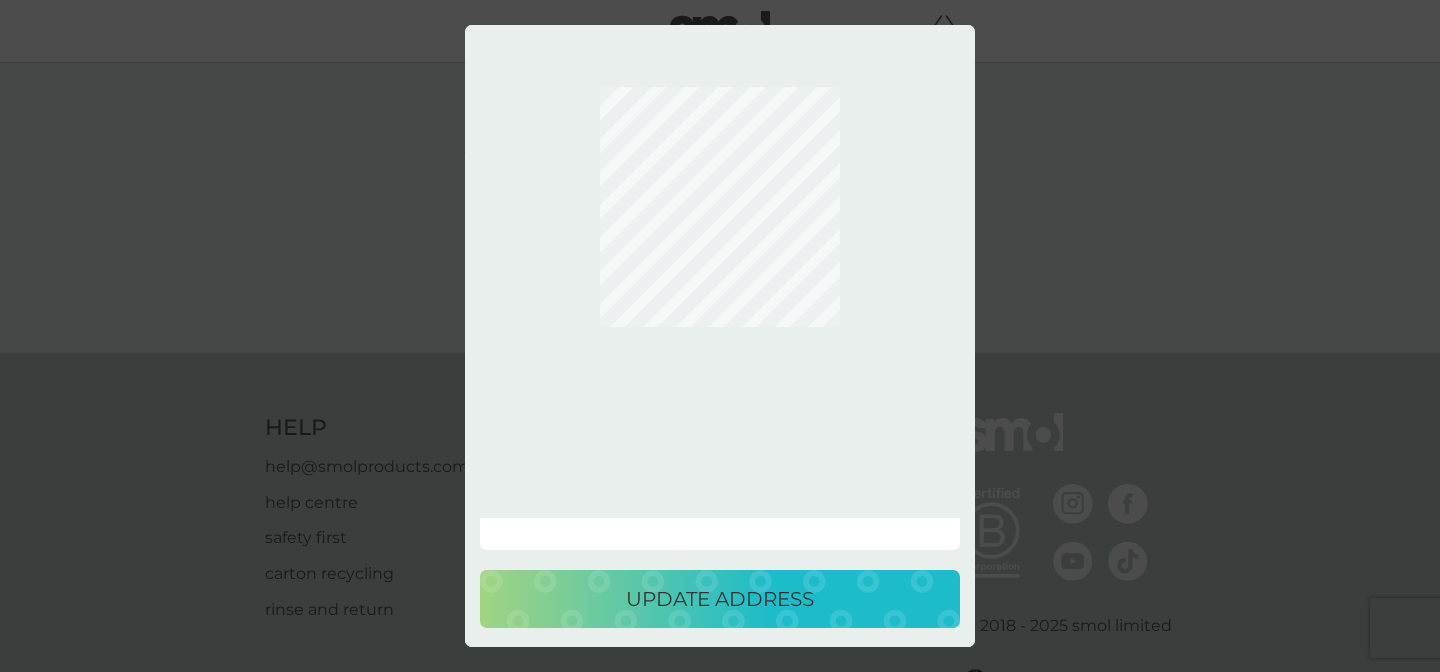 scroll, scrollTop: 0, scrollLeft: 0, axis: both 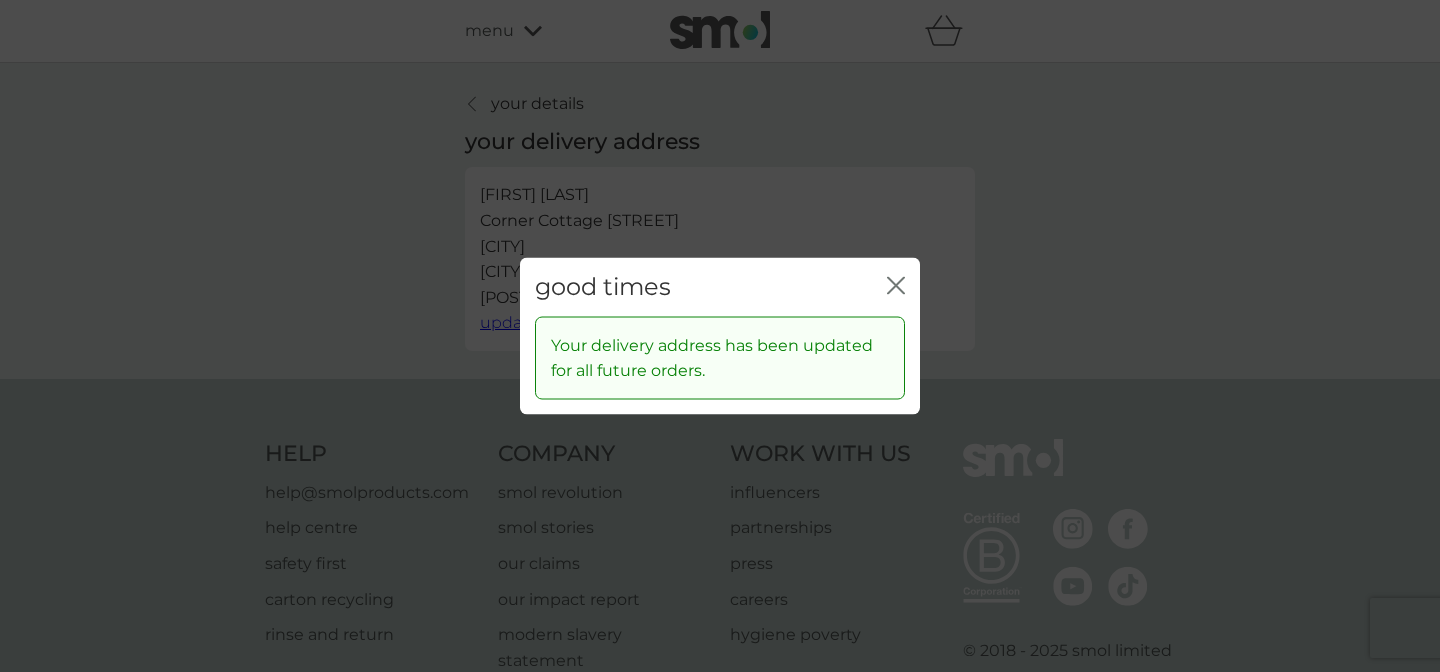 click 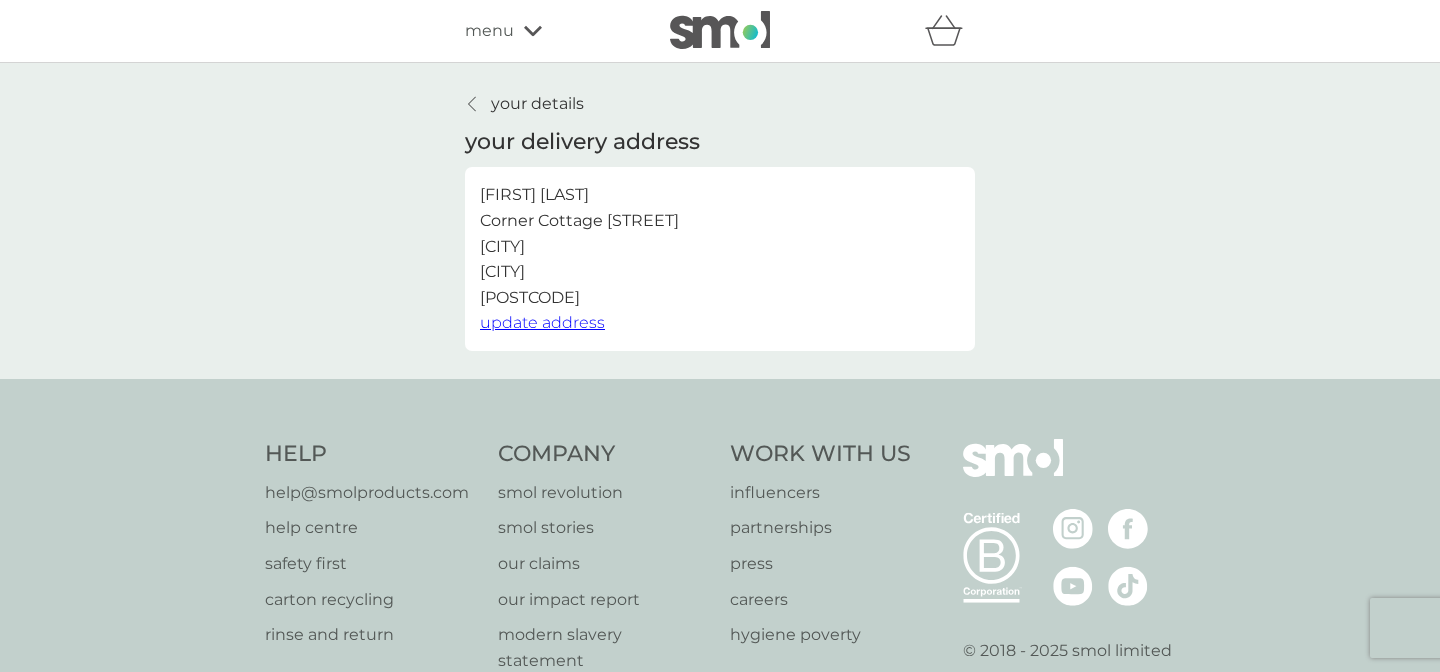 click on "your details" at bounding box center [537, 104] 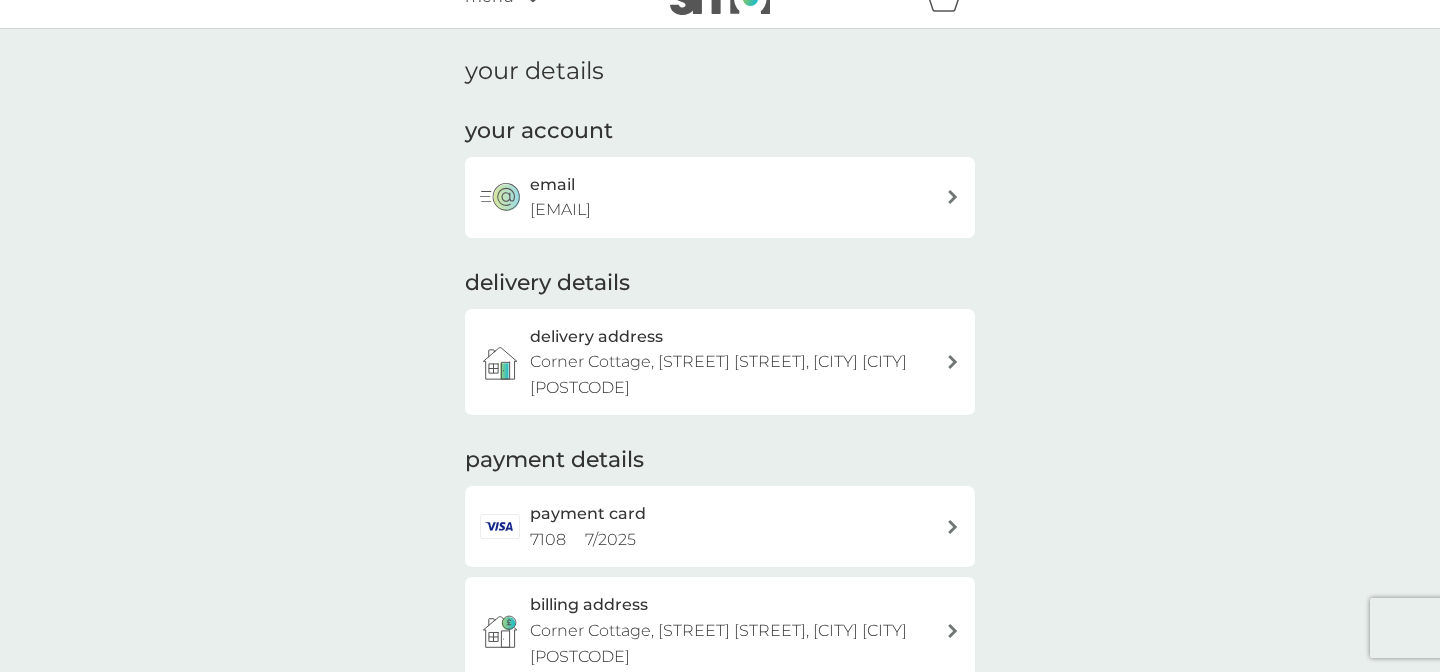 scroll, scrollTop: 0, scrollLeft: 0, axis: both 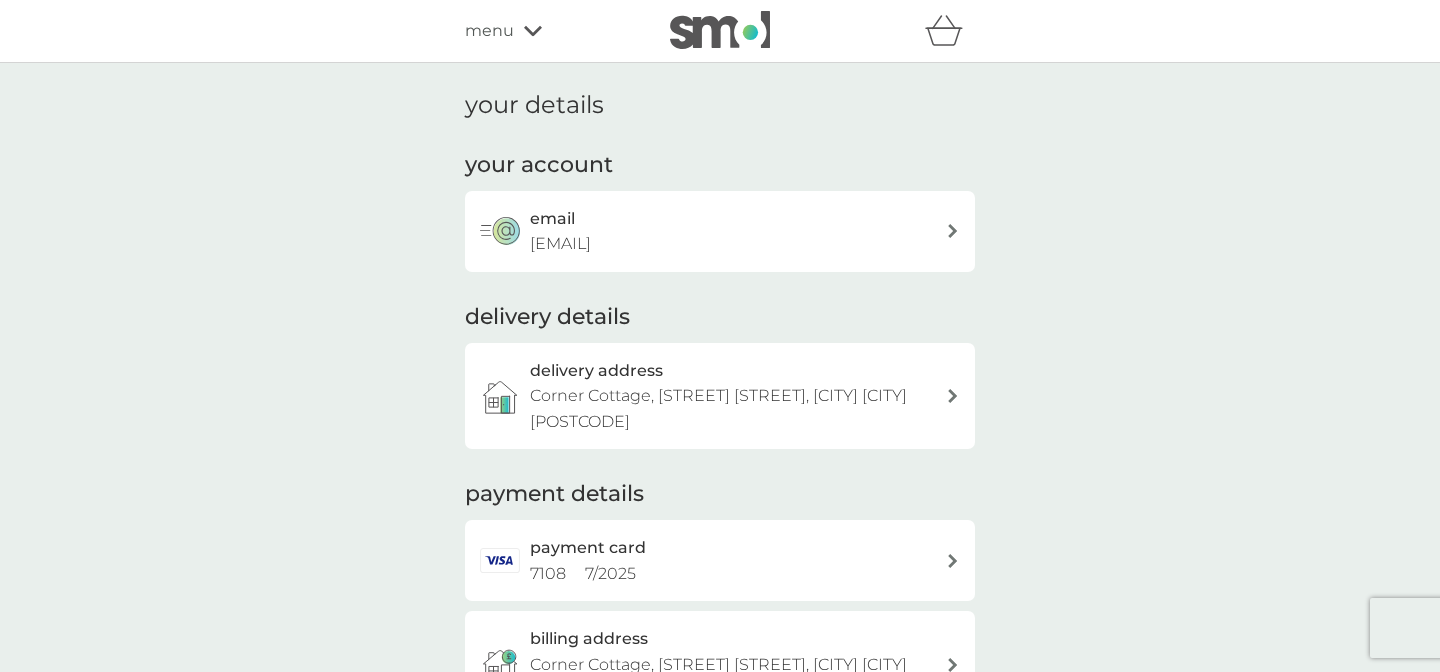click at bounding box center (720, 30) 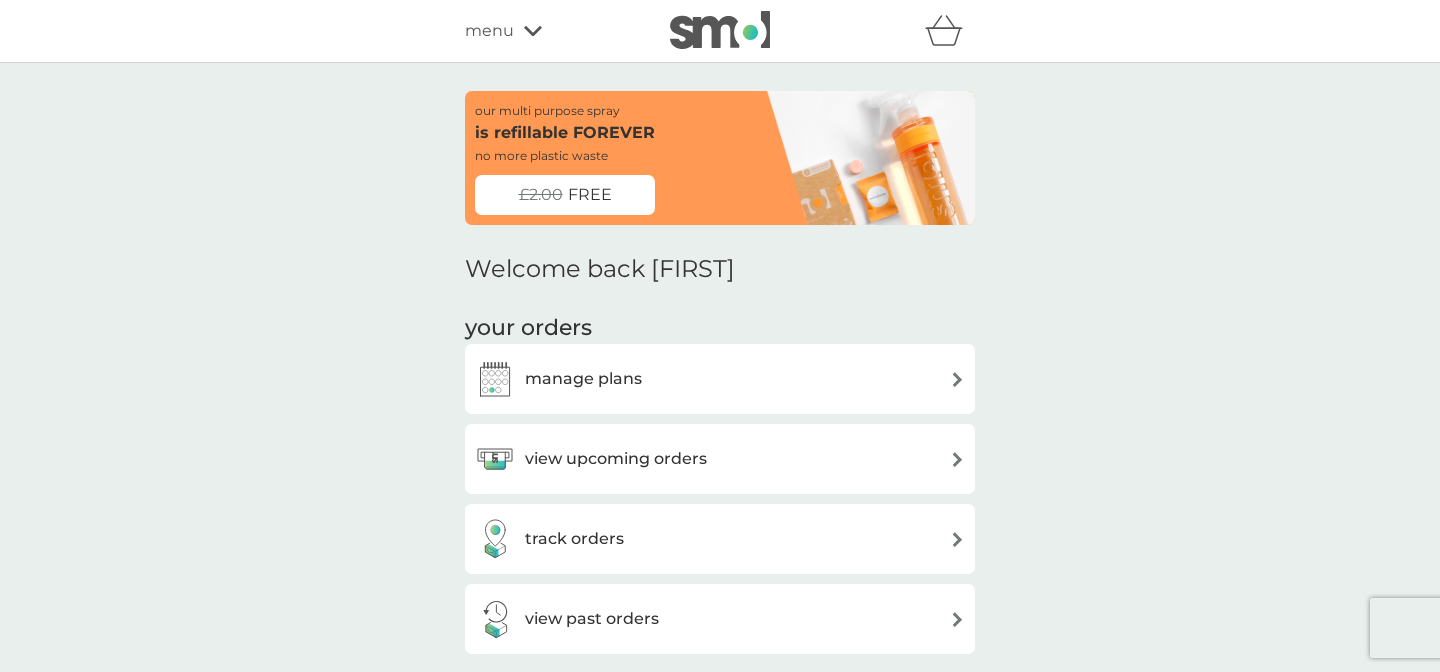 scroll, scrollTop: 56, scrollLeft: 0, axis: vertical 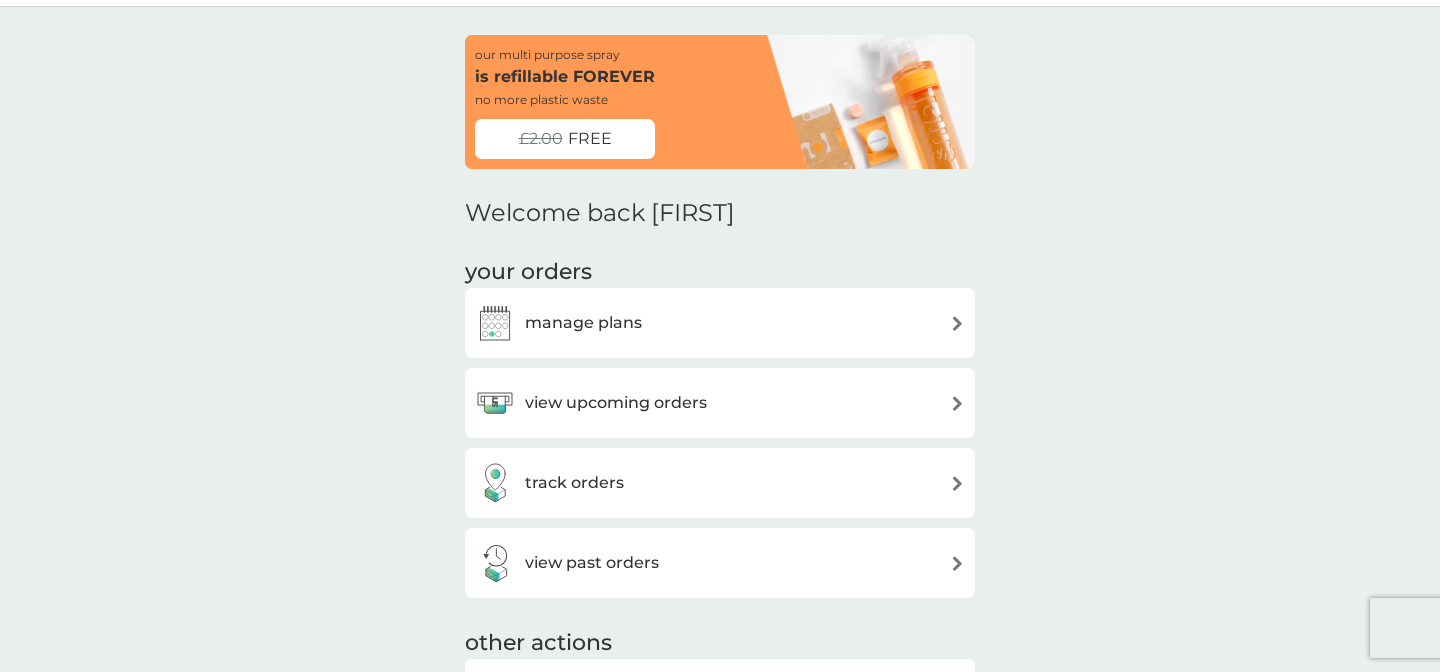 click on "view upcoming orders" at bounding box center [616, 403] 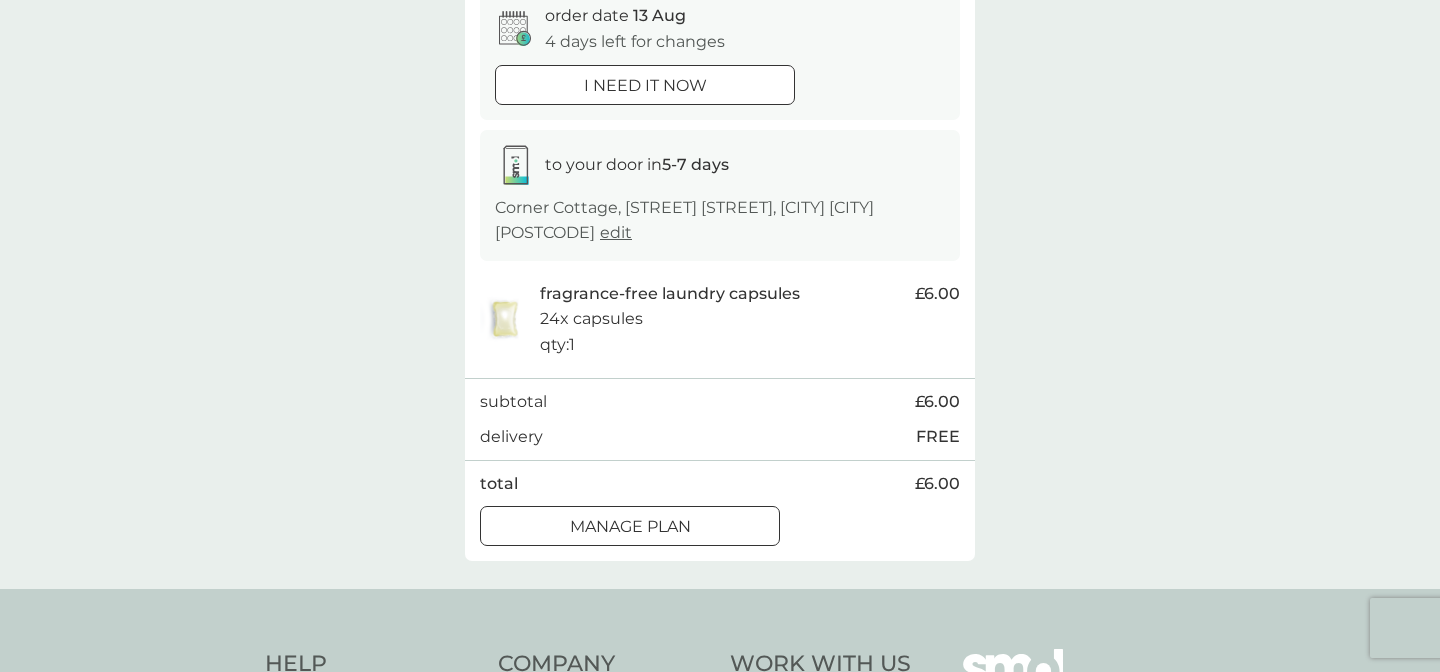 scroll, scrollTop: 223, scrollLeft: 0, axis: vertical 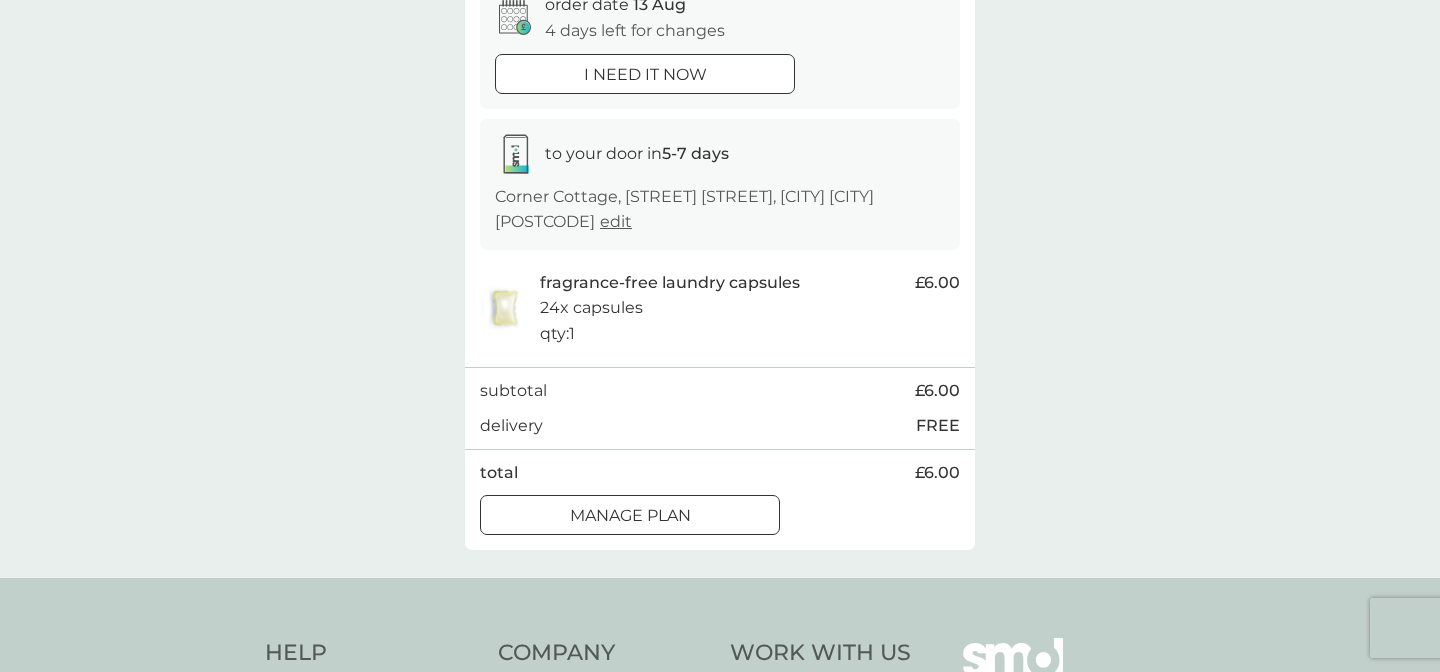 click at bounding box center (630, 516) 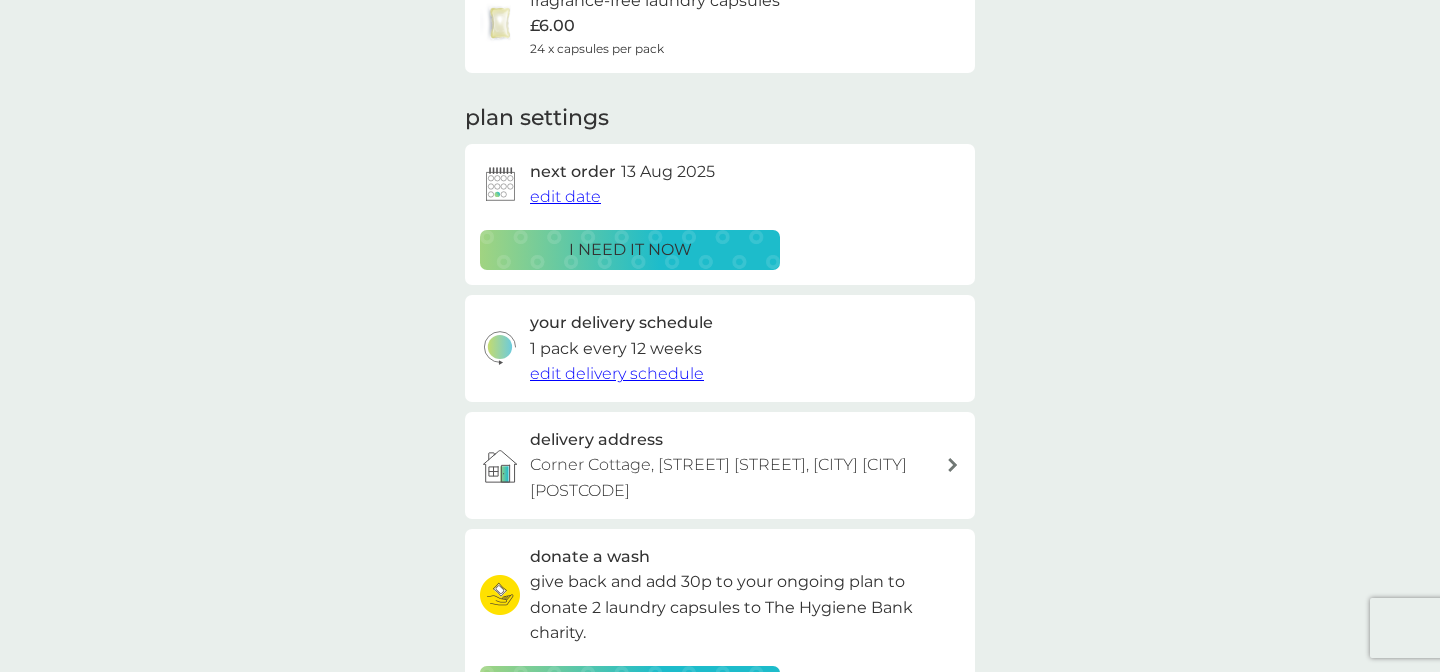 scroll, scrollTop: 201, scrollLeft: 0, axis: vertical 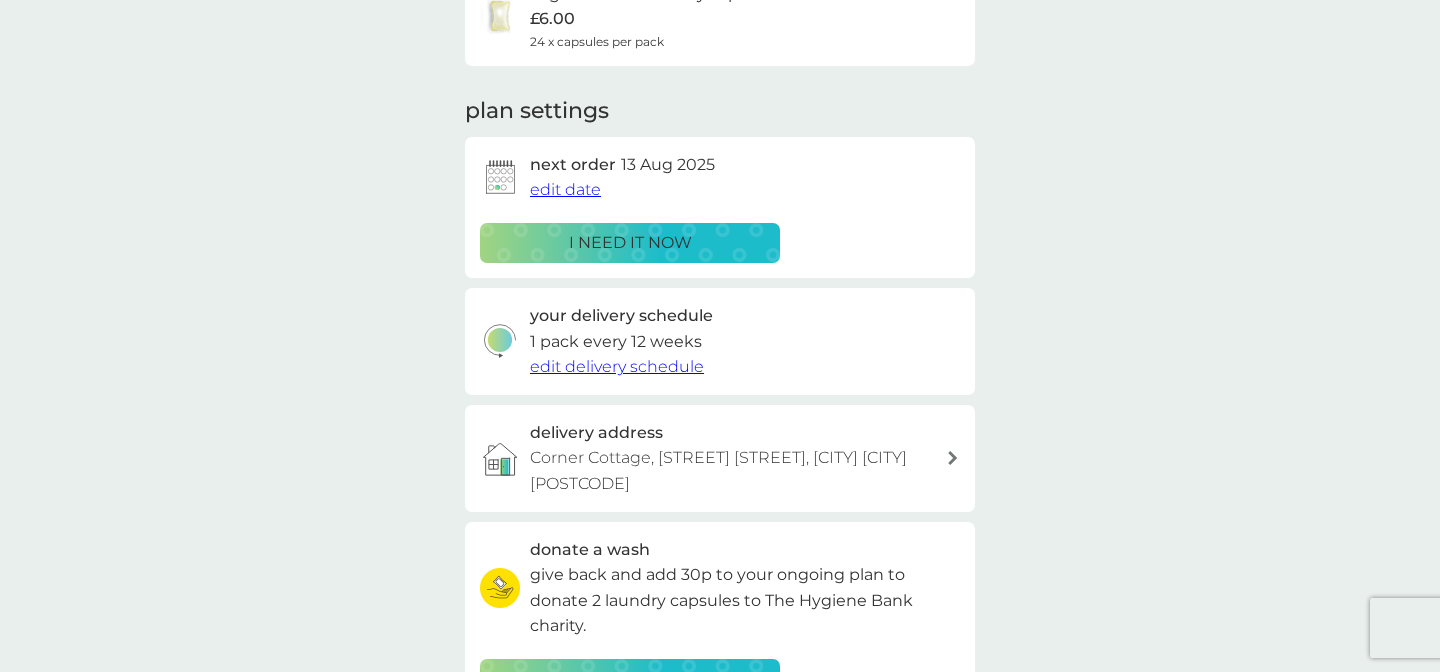 click on "edit date" at bounding box center (565, 189) 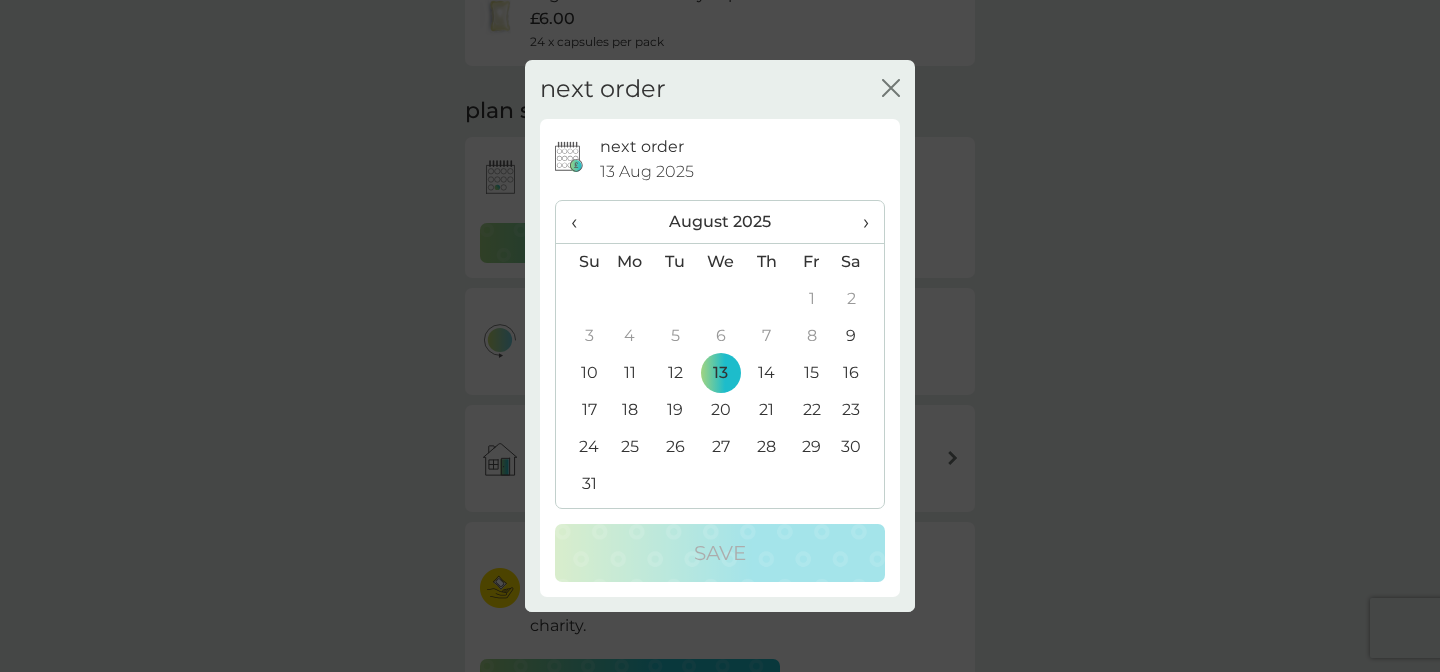 click on "›" at bounding box center [859, 222] 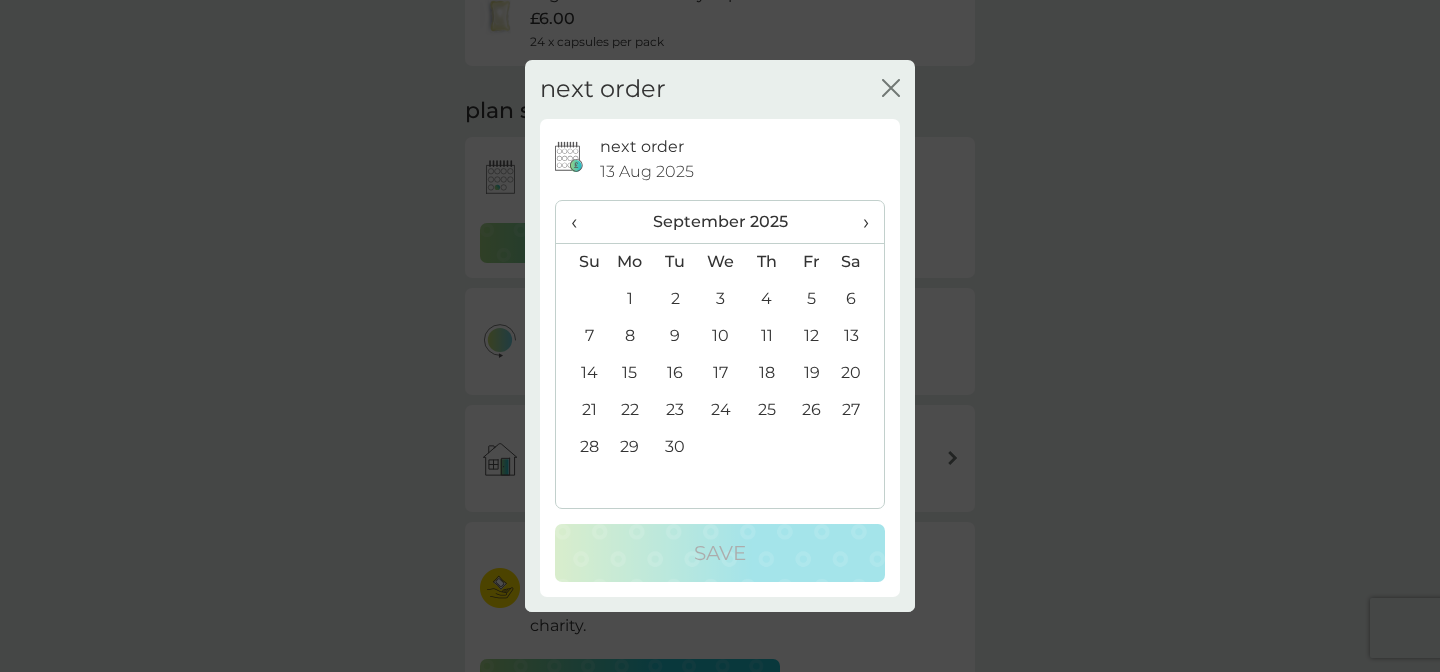 click on "2" at bounding box center (675, 299) 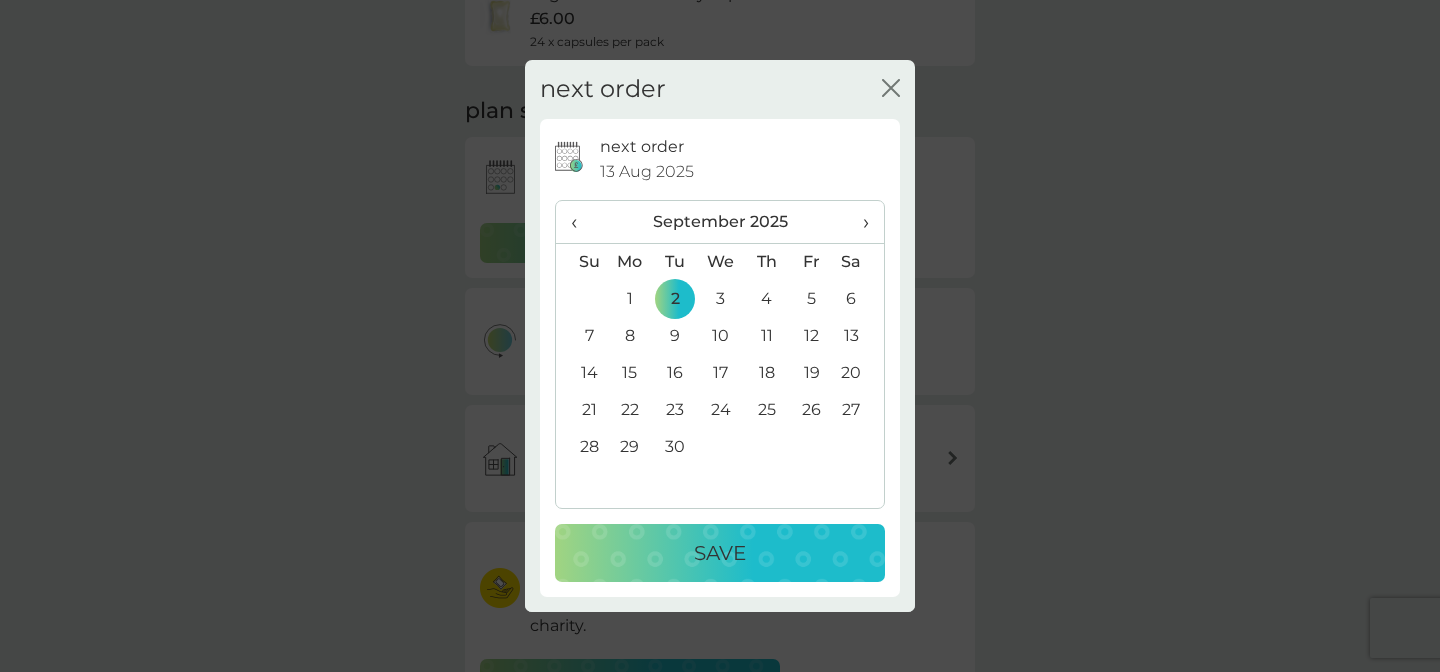 click on "24" at bounding box center (721, 410) 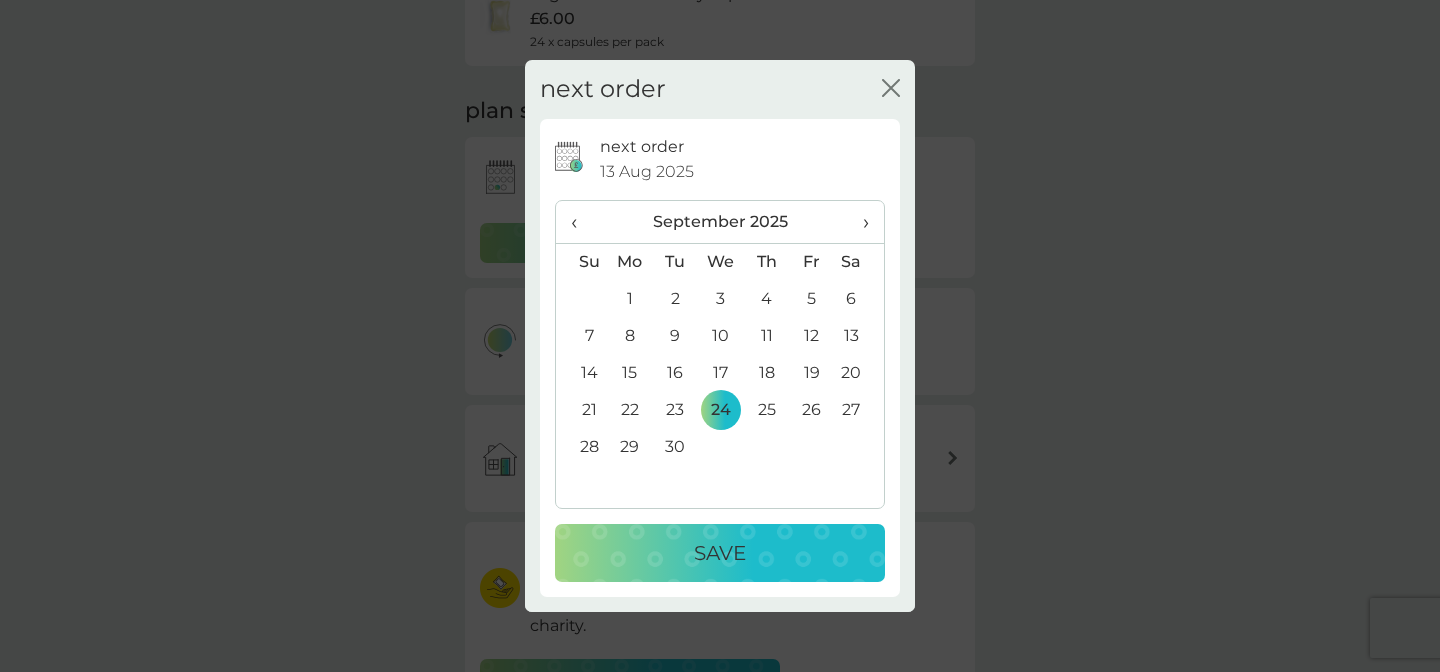 click on "17" at bounding box center (721, 373) 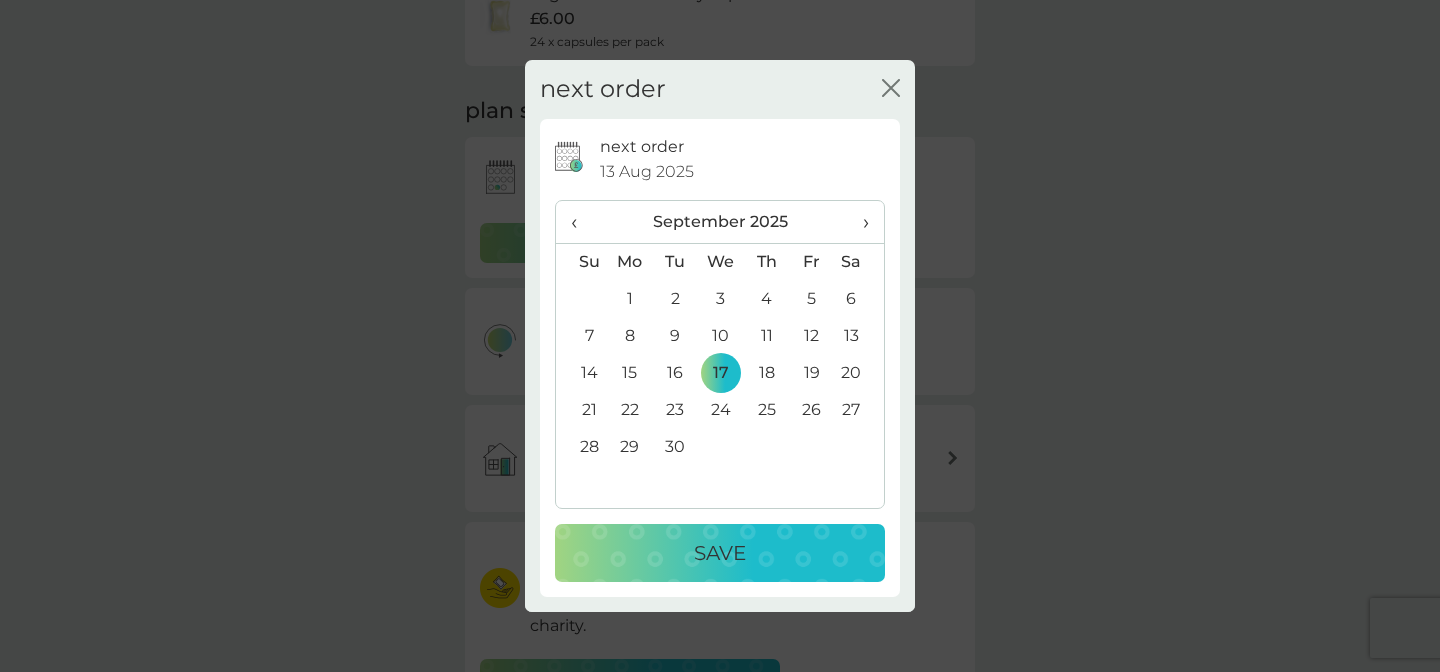 click on "Save" at bounding box center (720, 553) 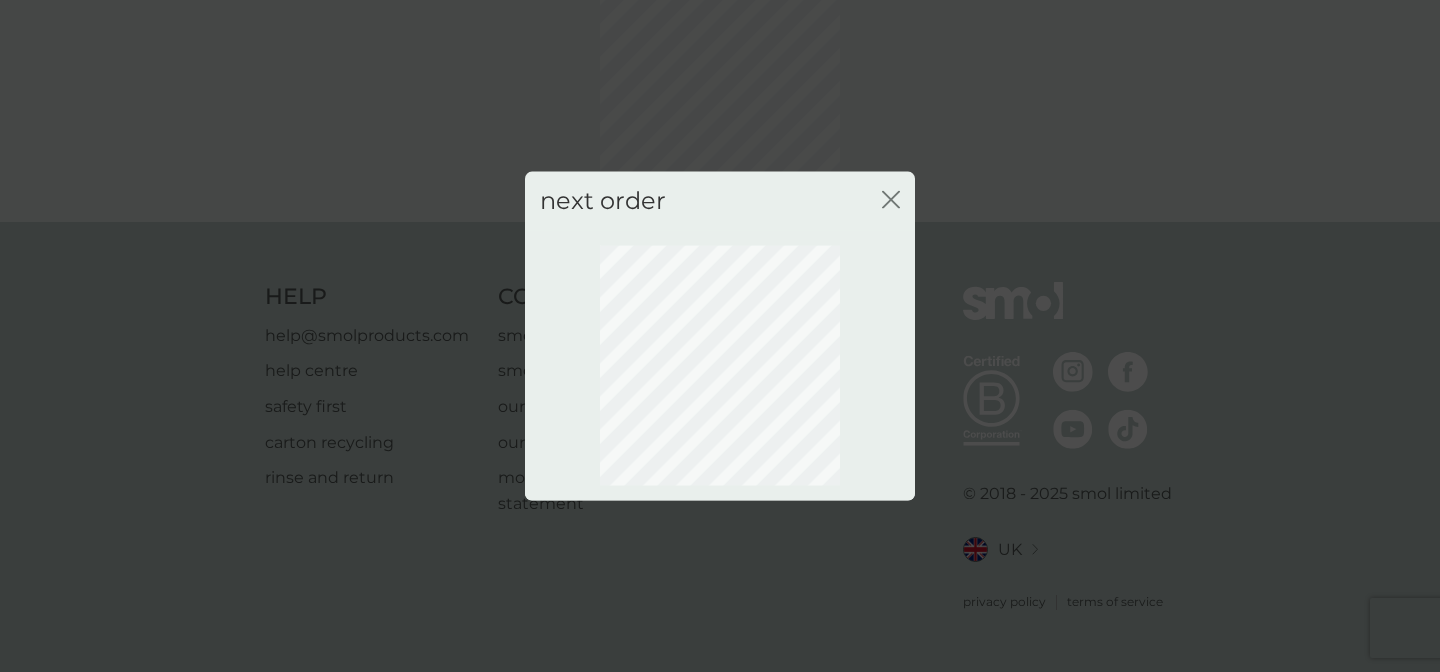 scroll, scrollTop: 166, scrollLeft: 0, axis: vertical 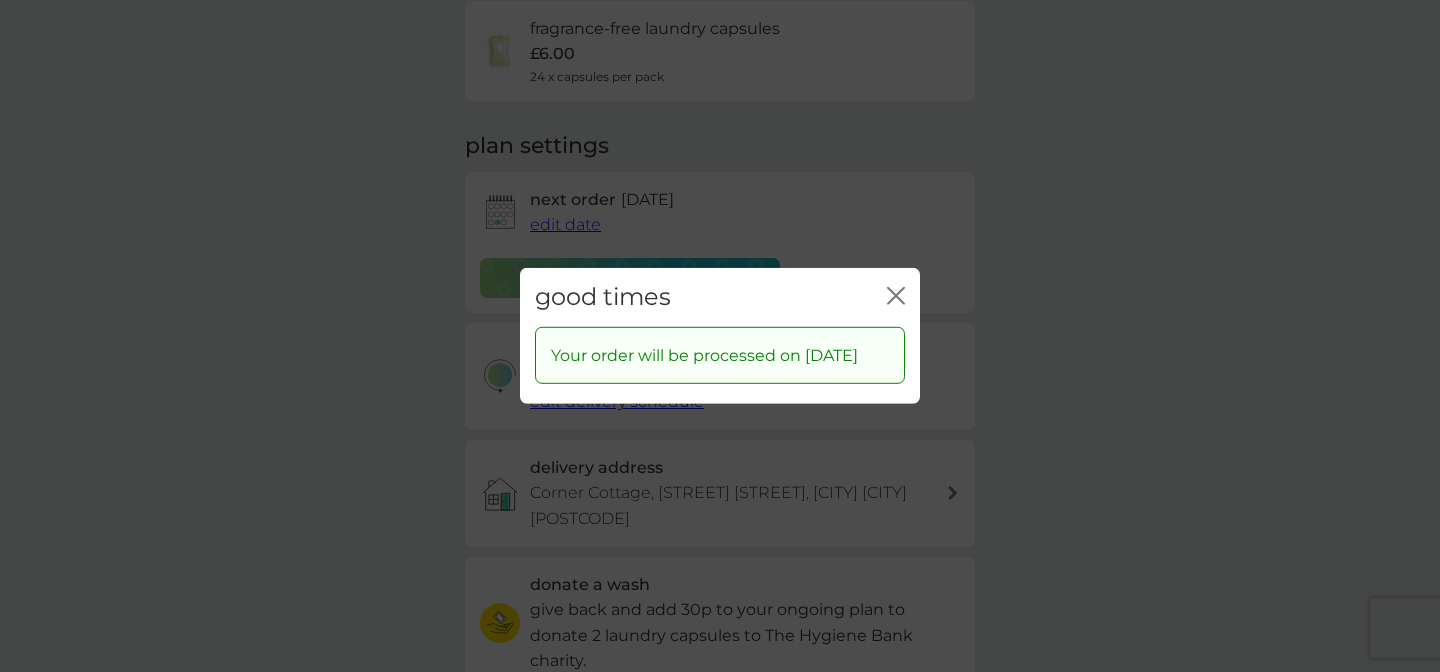 click on "close" at bounding box center [896, 297] 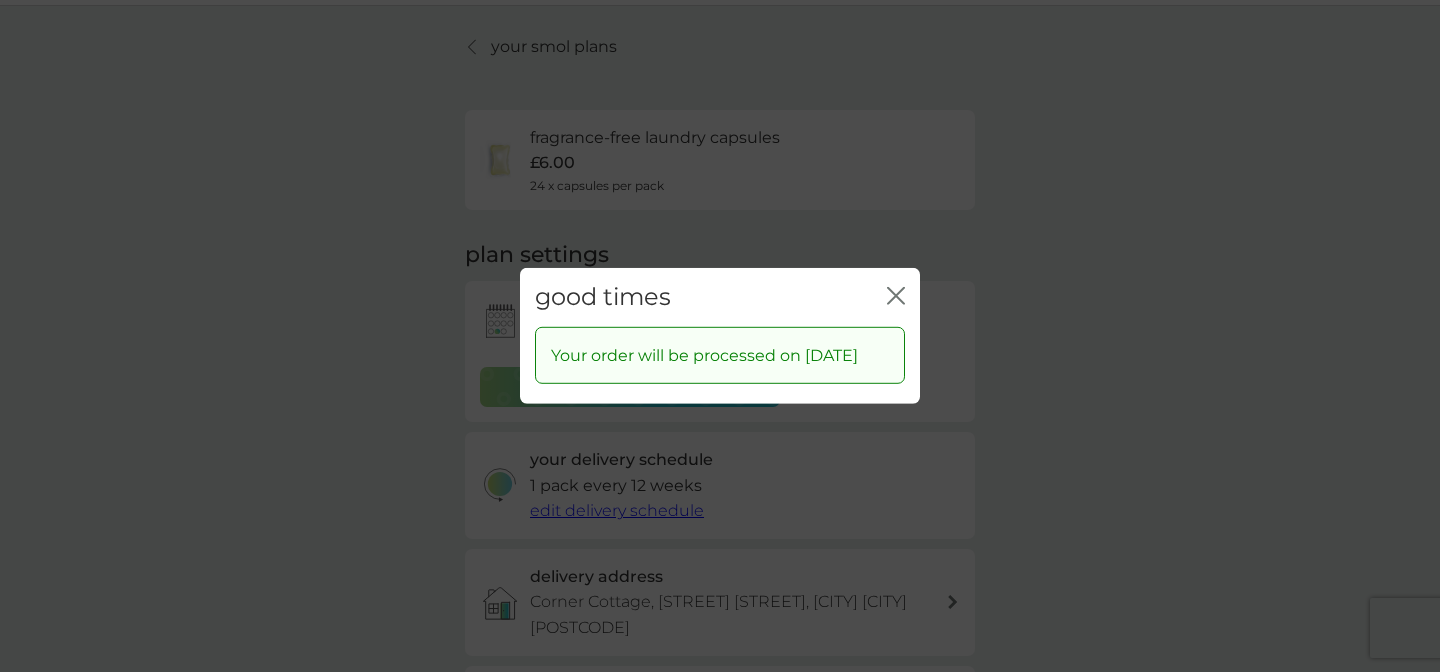 scroll, scrollTop: 0, scrollLeft: 0, axis: both 